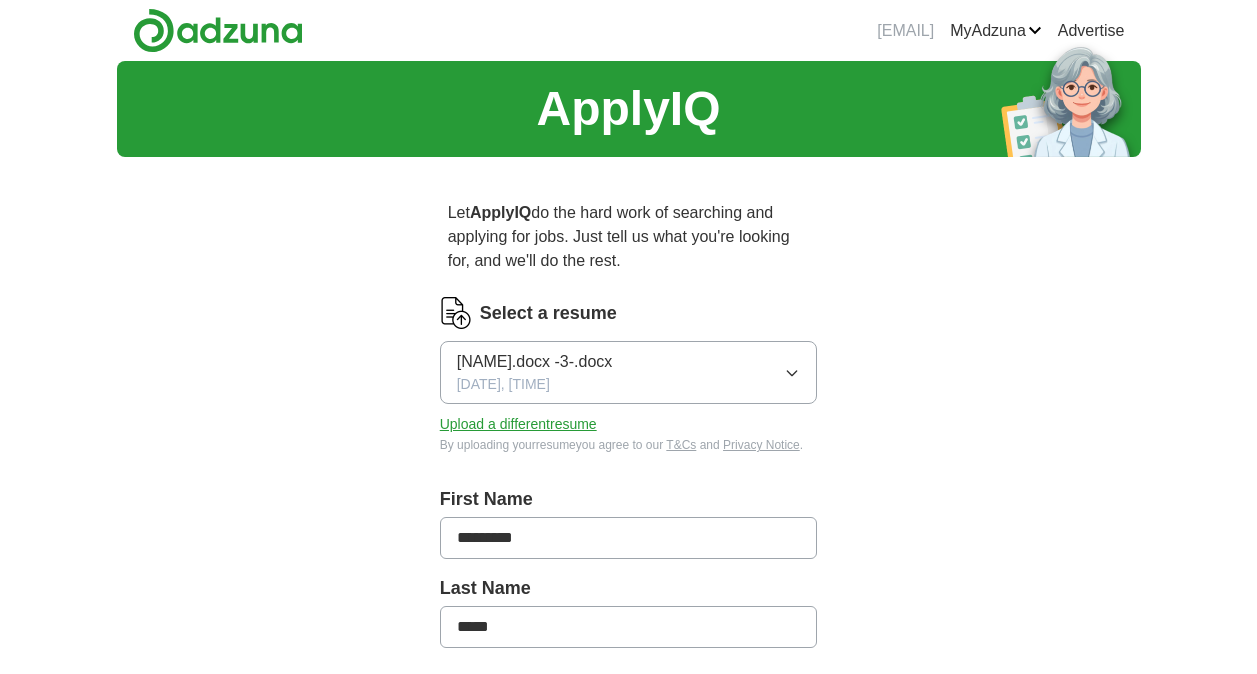 scroll, scrollTop: 0, scrollLeft: 0, axis: both 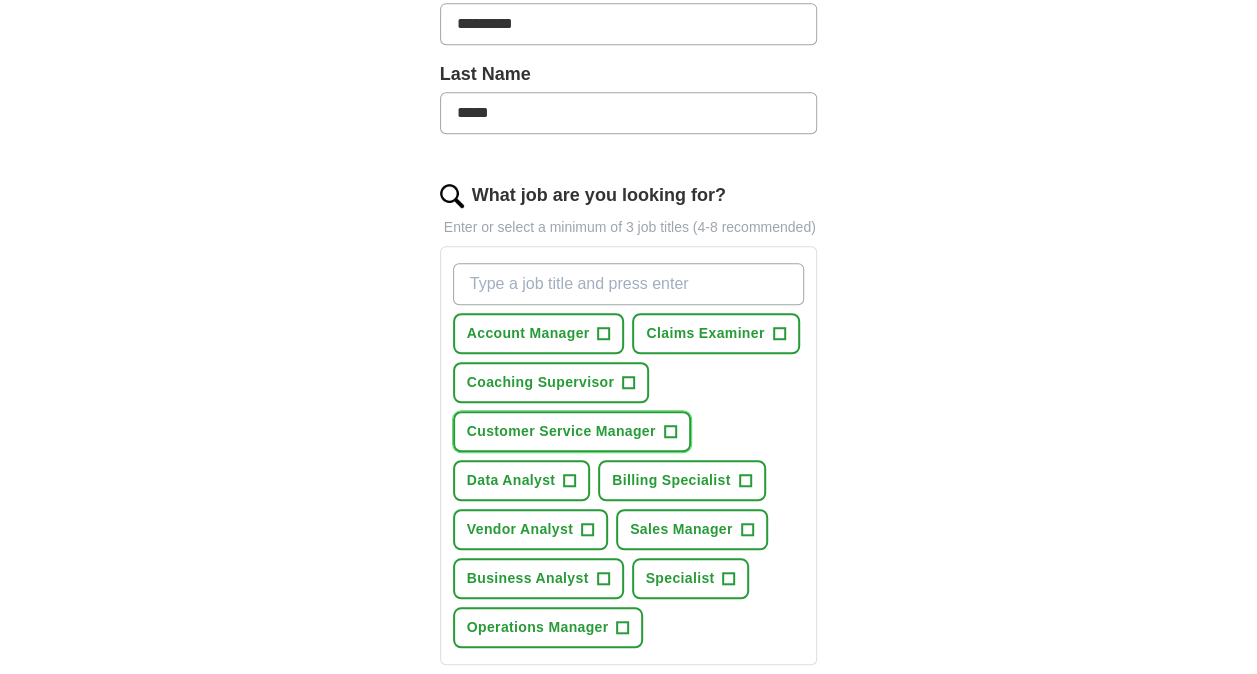 click on "Customer Service Manager +" at bounding box center (572, 431) 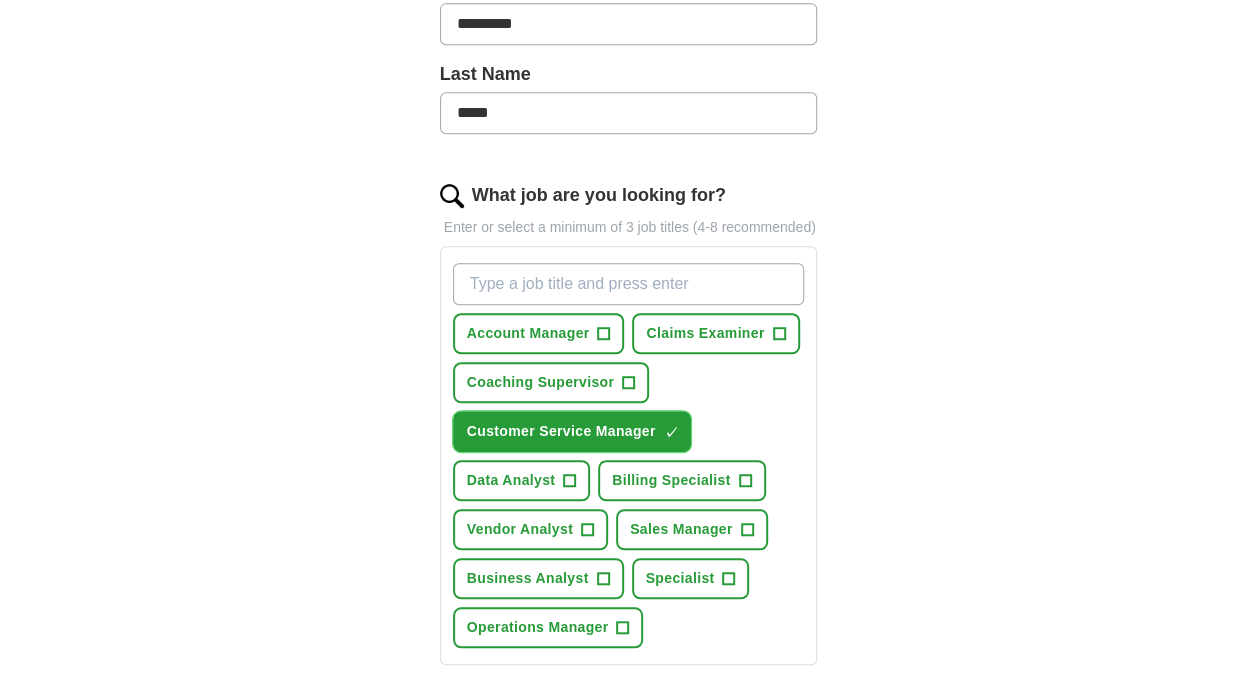 click on "×" at bounding box center (0, 0) 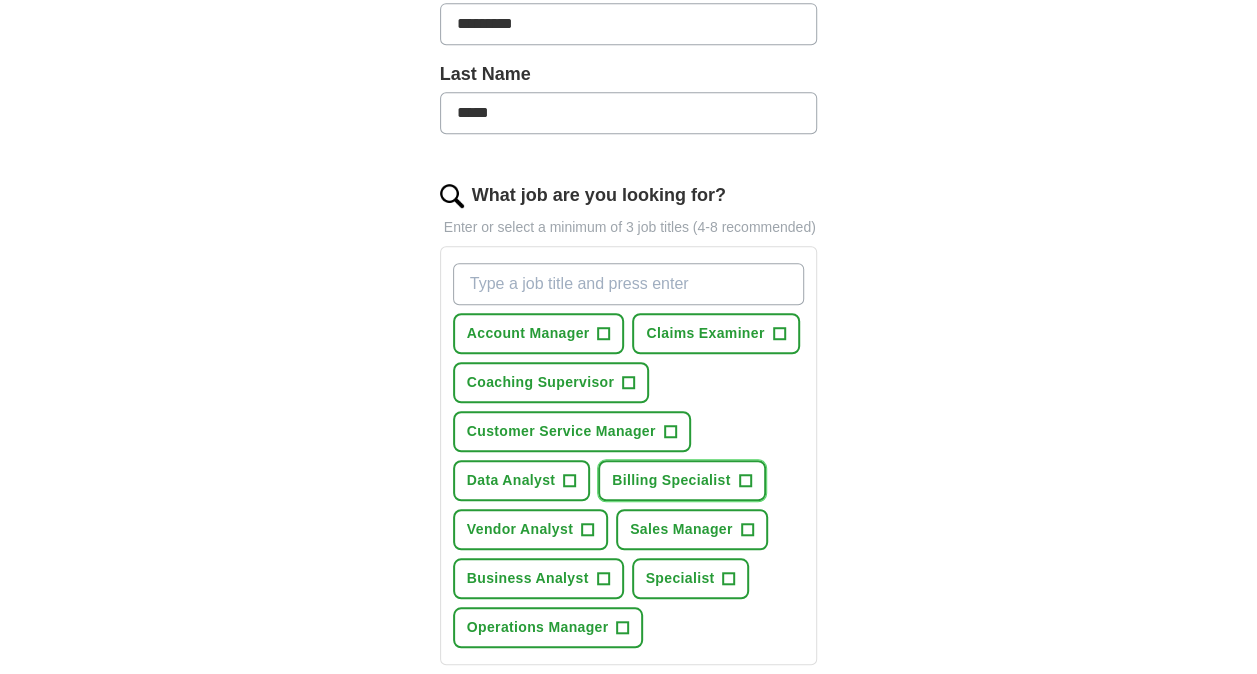 click on "+" at bounding box center (745, 481) 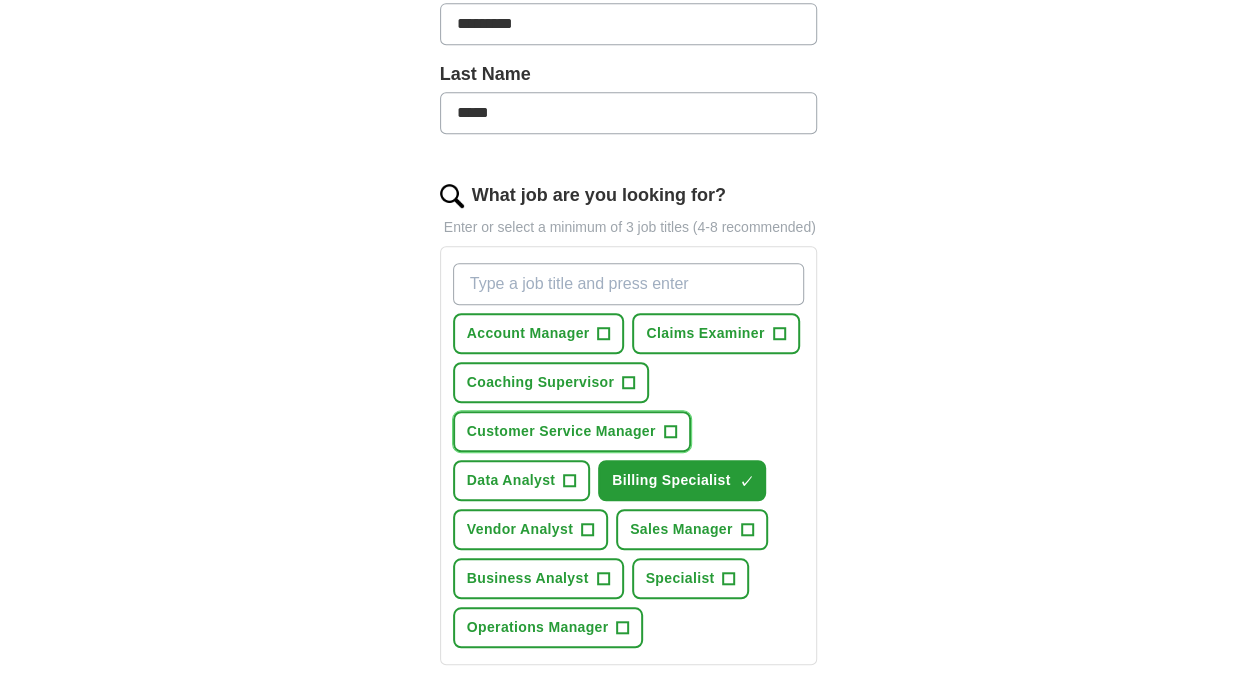 click on "+" at bounding box center [670, 432] 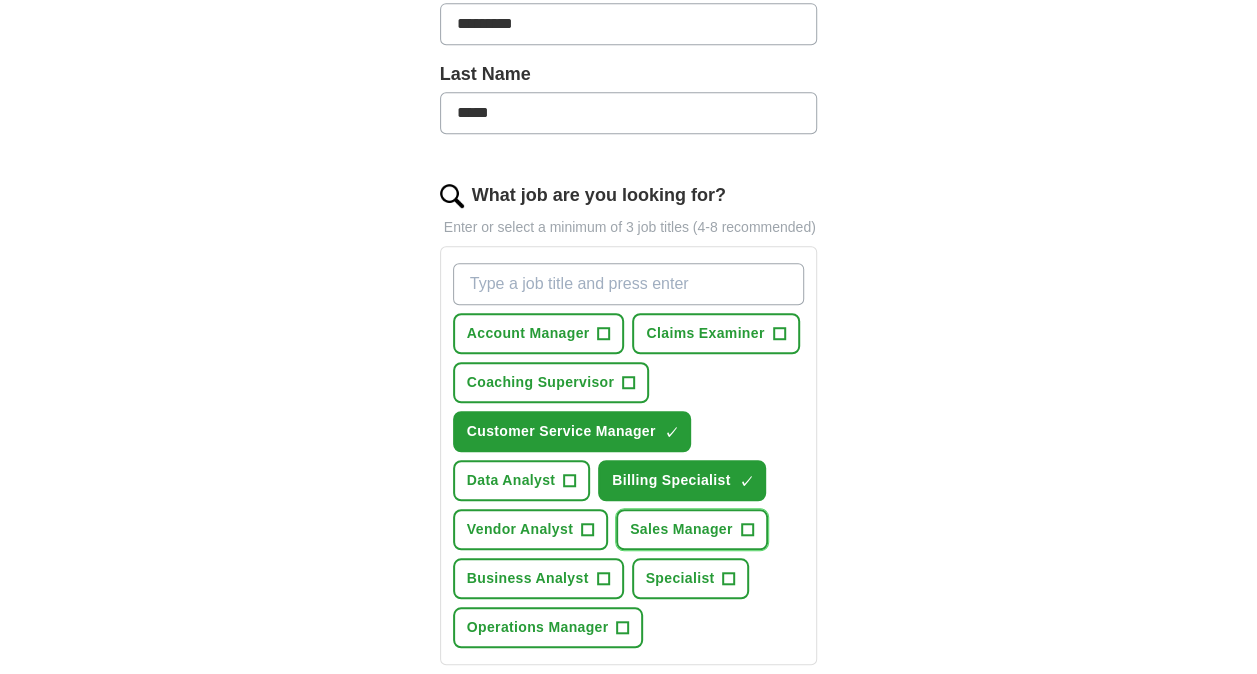 click on "+" at bounding box center (747, 530) 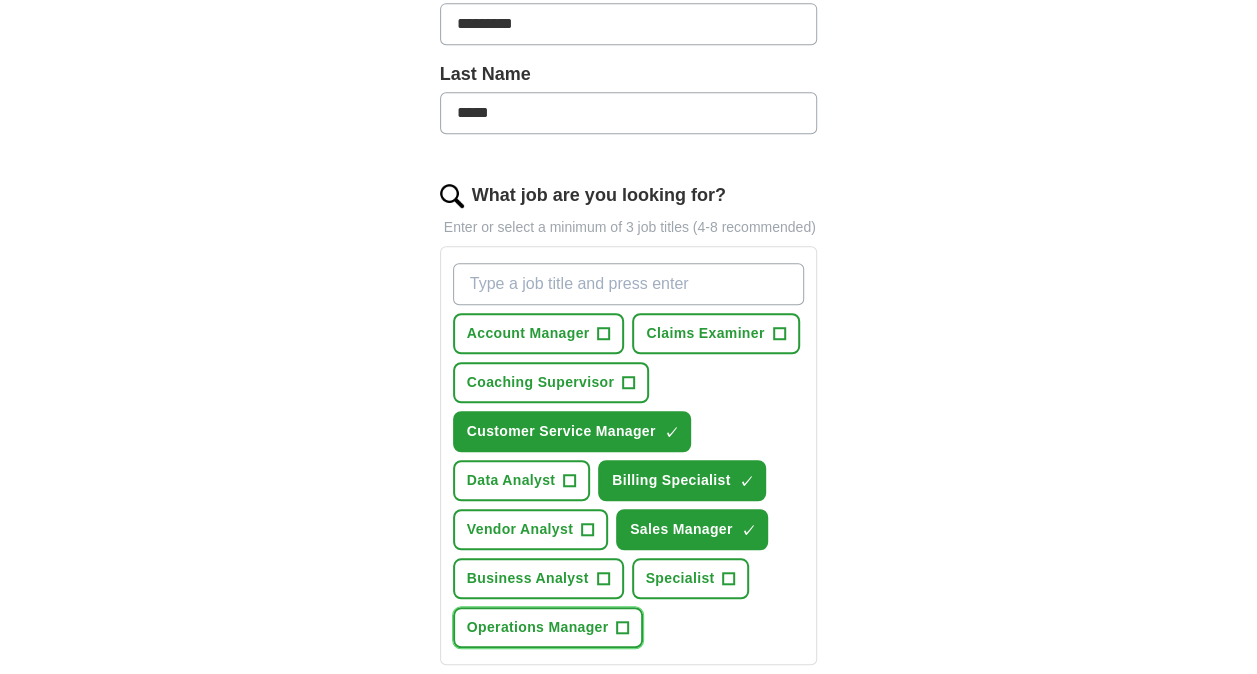click on "+" at bounding box center [623, 628] 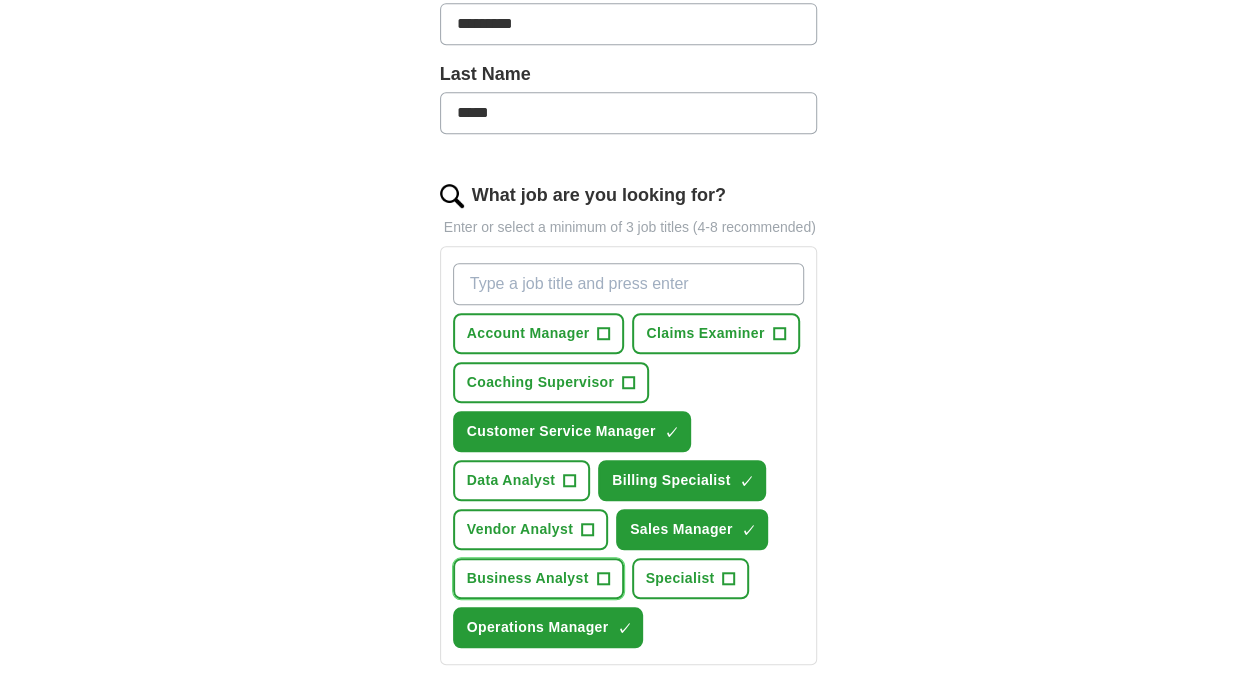 click on "+" at bounding box center [603, 579] 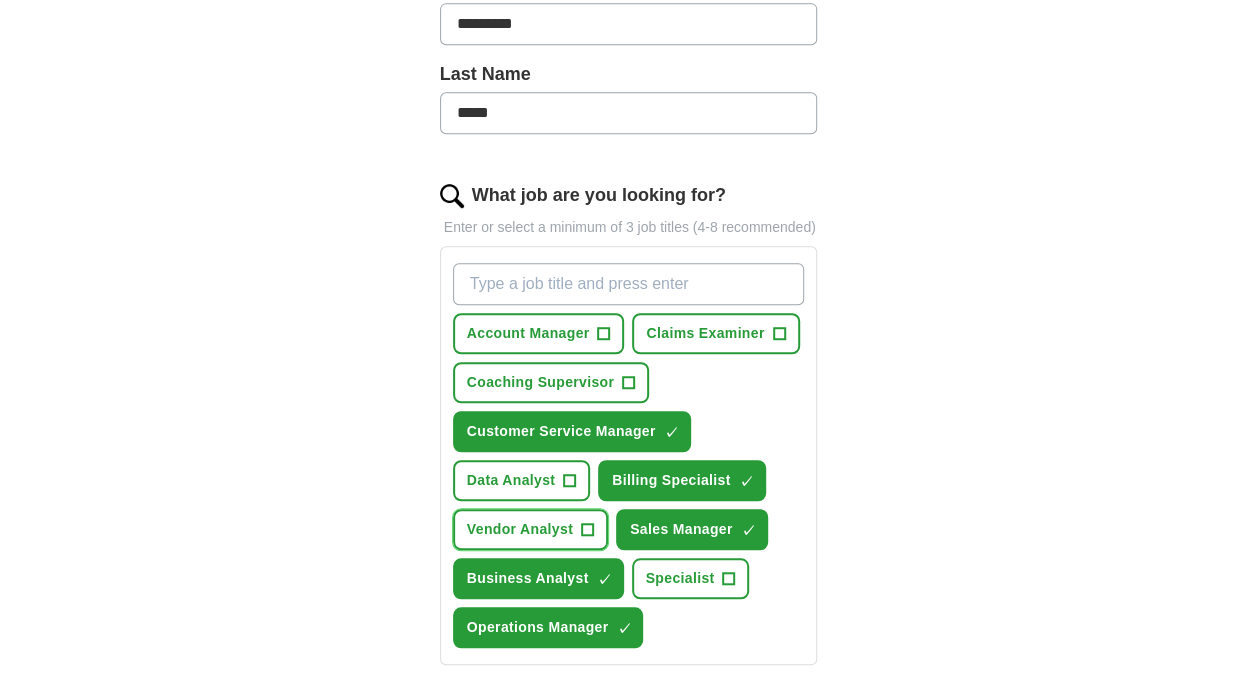 click on "+" at bounding box center (588, 530) 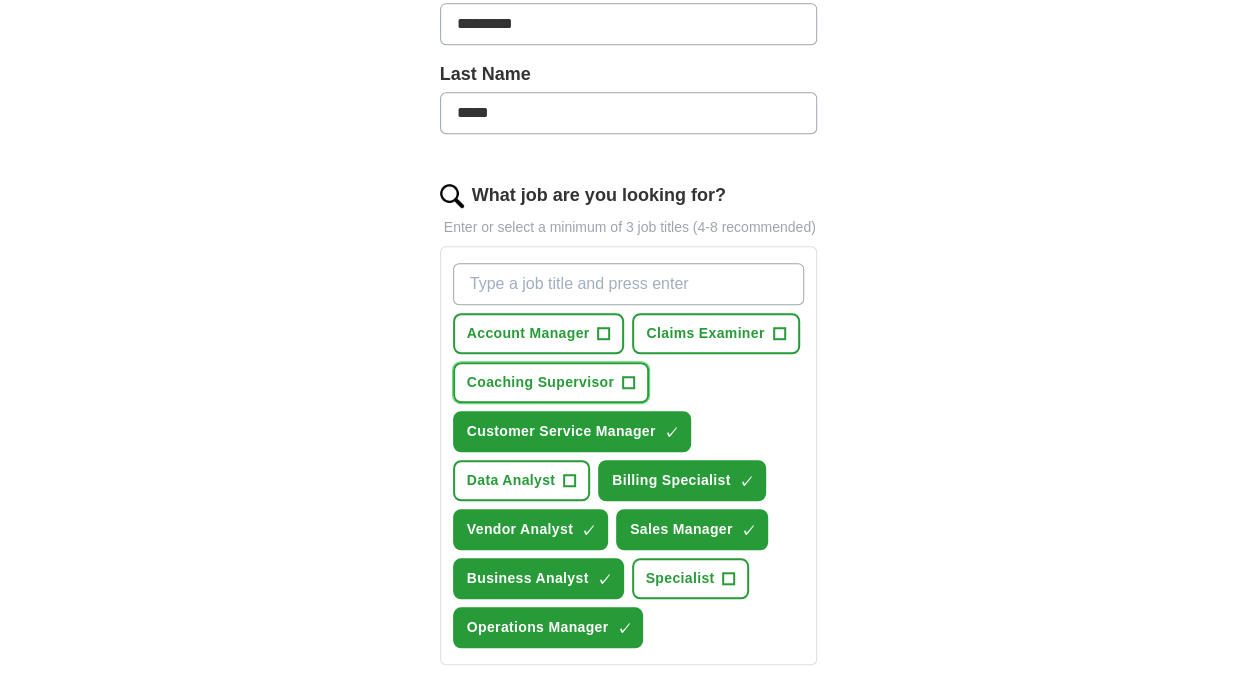 click on "+" at bounding box center (629, 383) 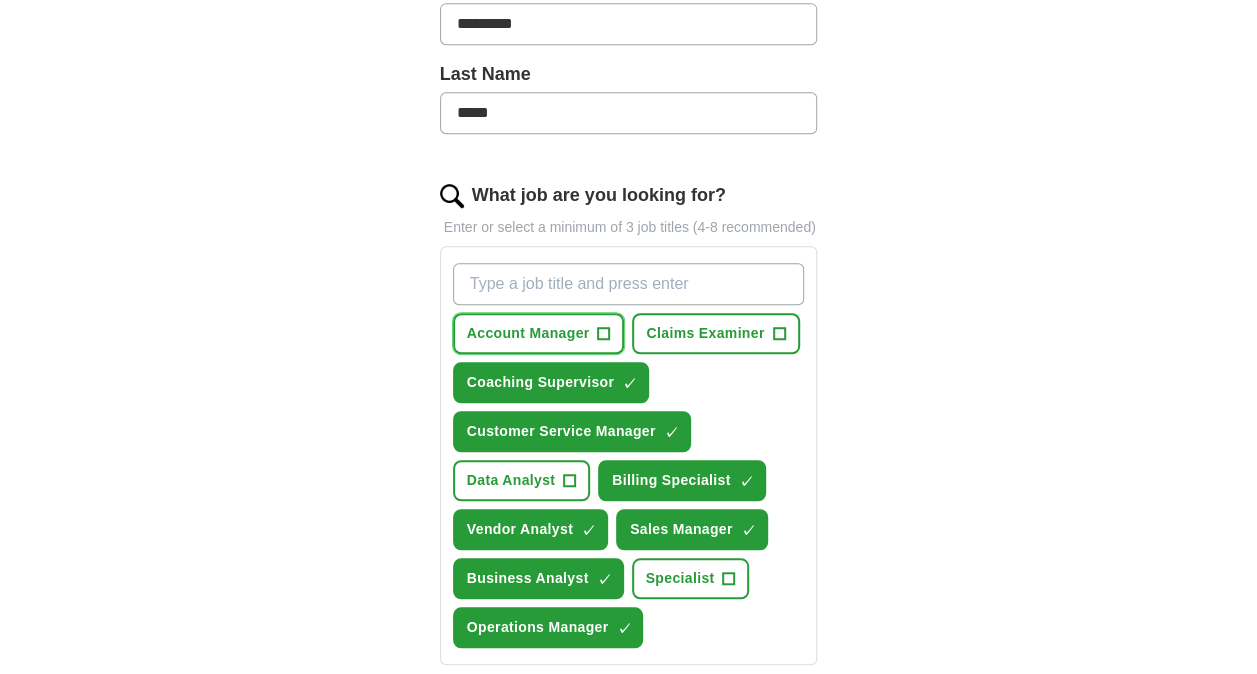 click on "+" at bounding box center (604, 334) 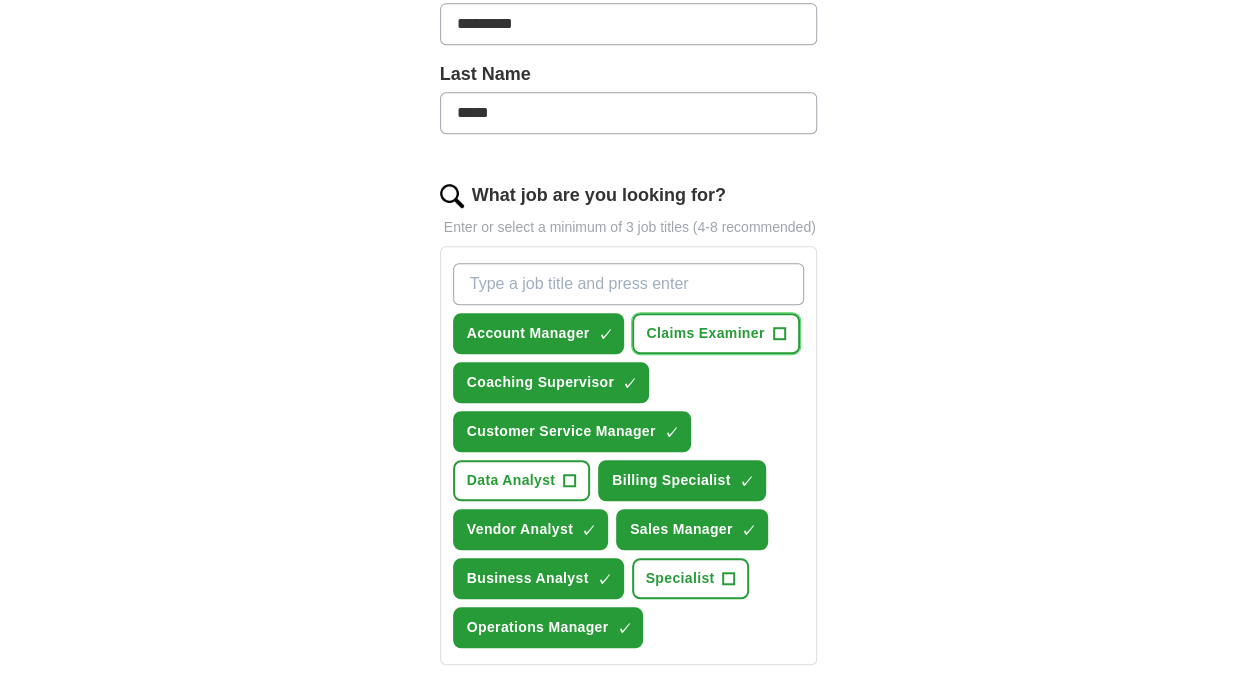click on "+" at bounding box center (779, 334) 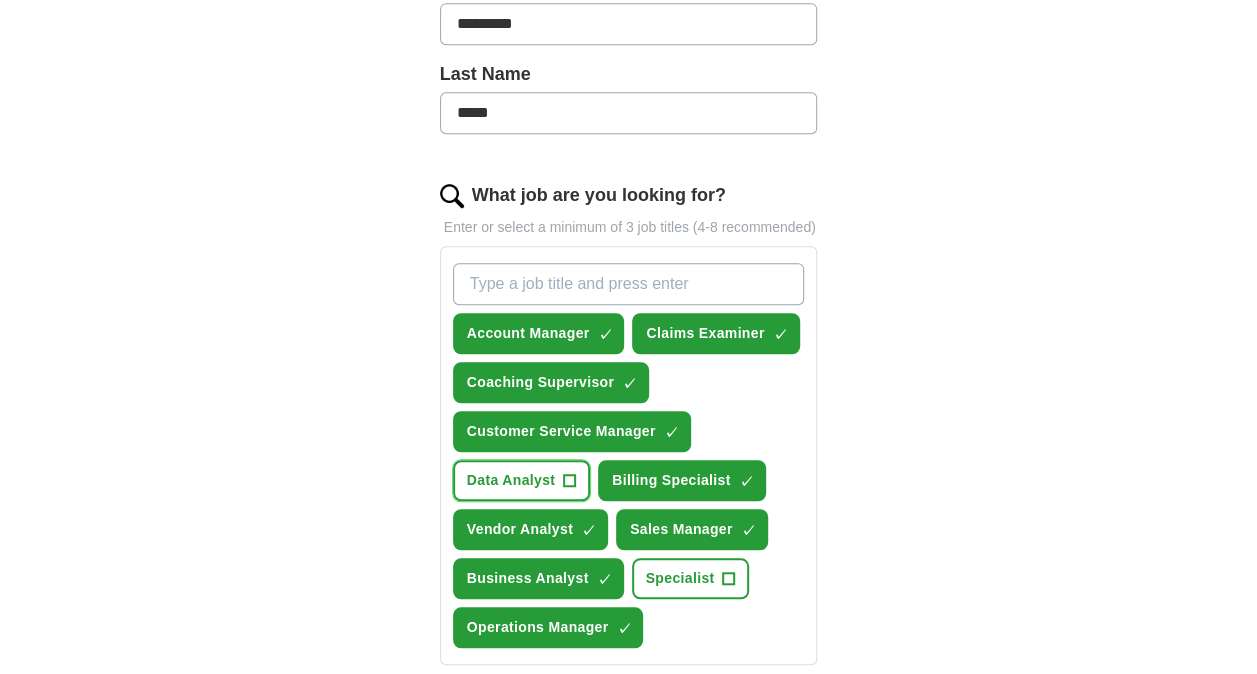 click on "+" at bounding box center (570, 481) 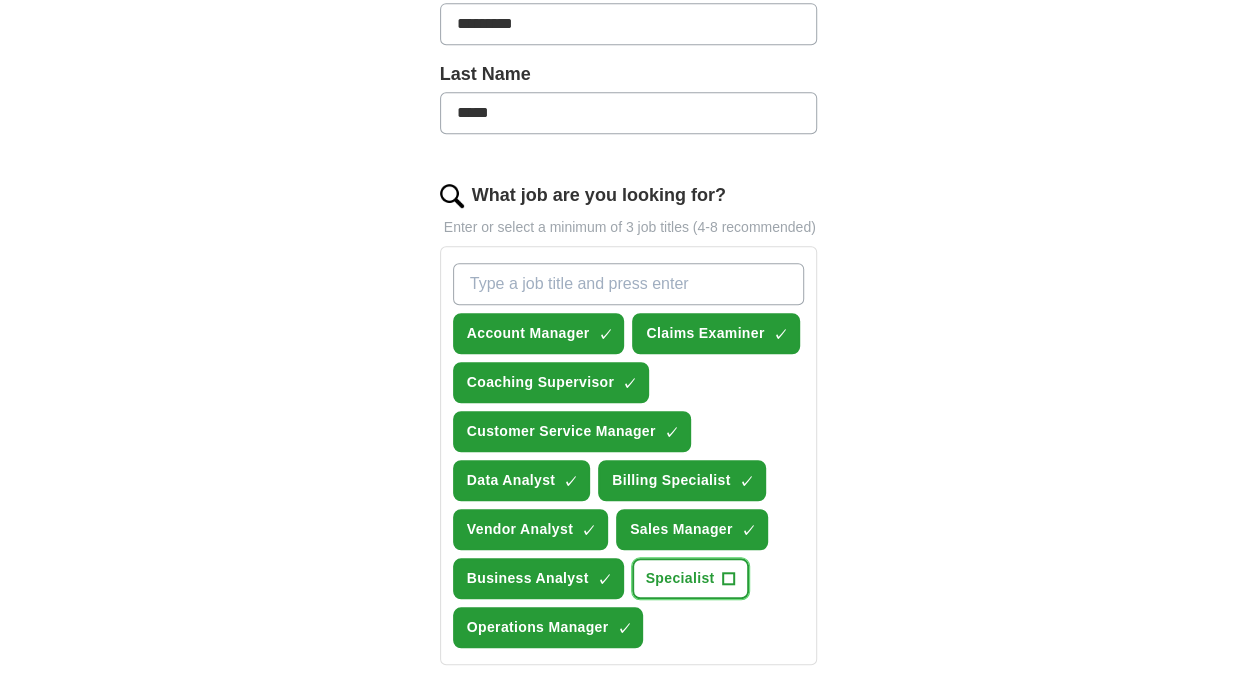 click on "+" at bounding box center (729, 579) 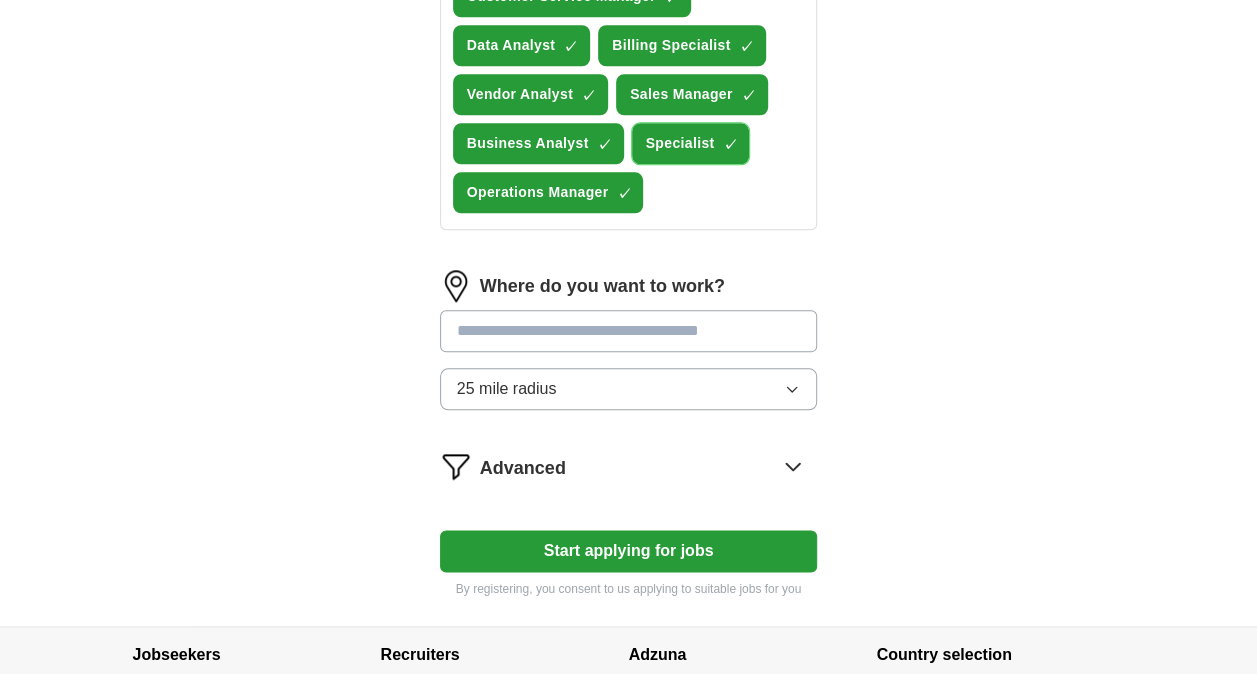 scroll, scrollTop: 954, scrollLeft: 0, axis: vertical 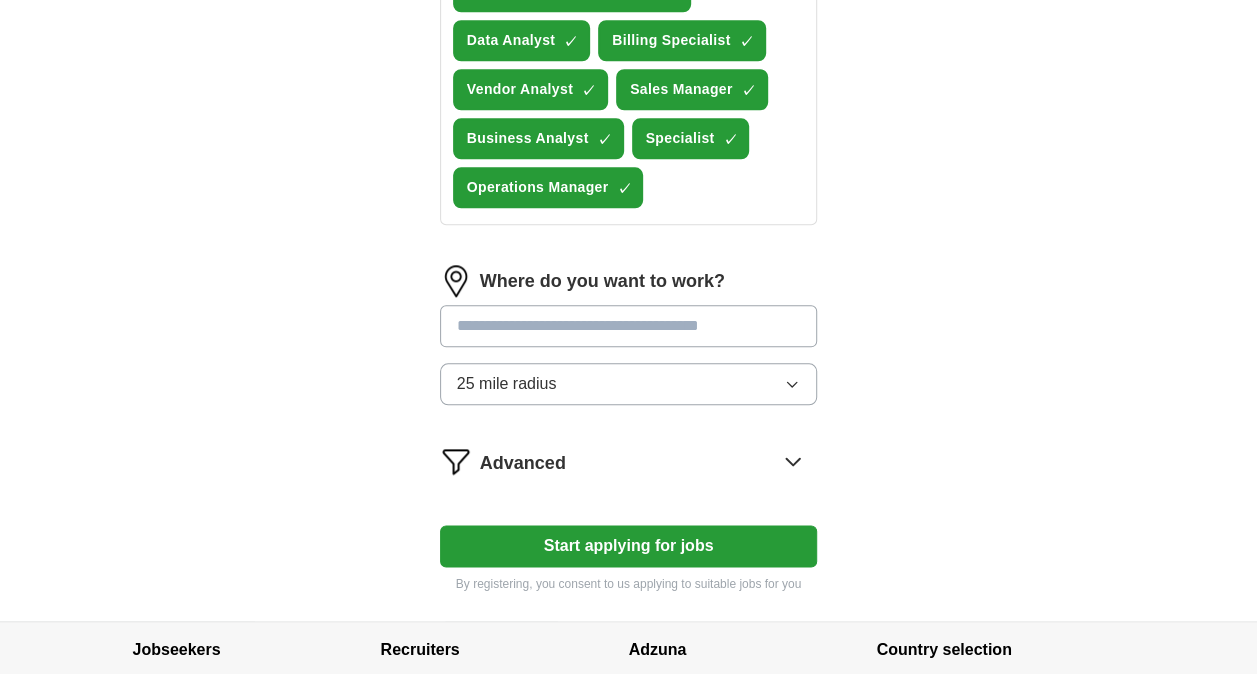 click at bounding box center [629, 326] 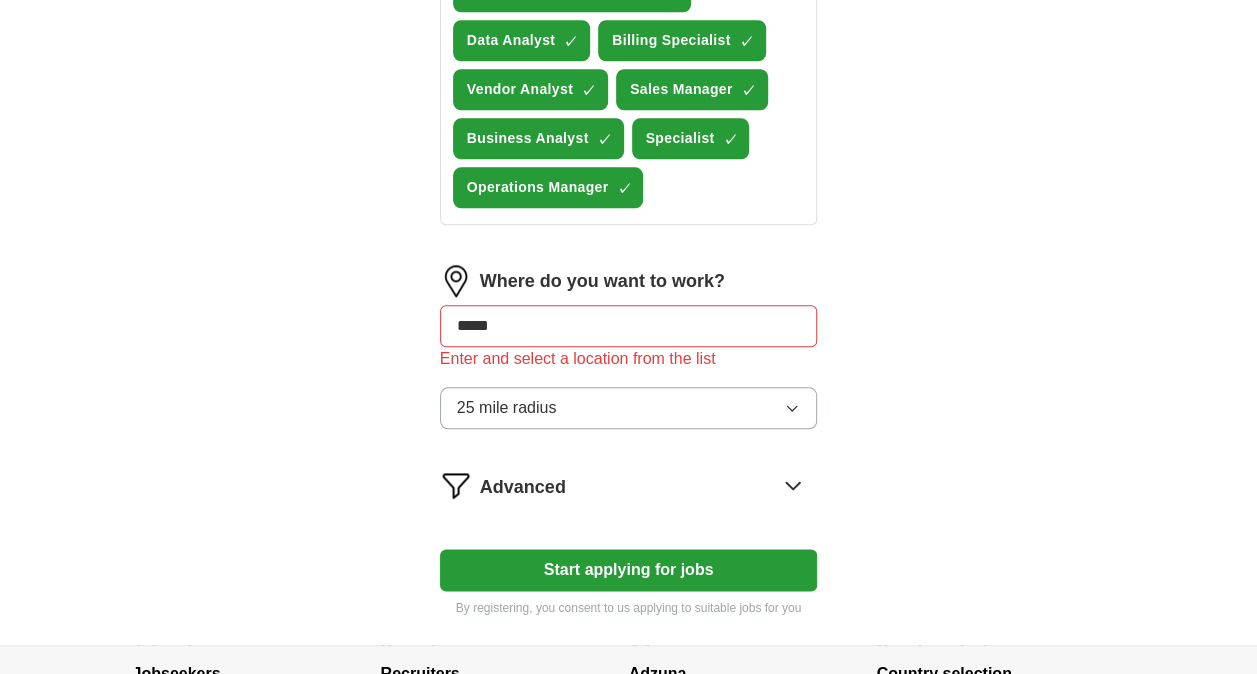 click on "Select a resume [NAME].docx -3-.docx [DATE], [TIME] Upload a different resume By uploading your resume you agree to our T&Cs and Privacy Notice. First Name ********* Last Name ***** What job are you looking for? Enter or select a minimum of 3 job titles (4-8 recommended) Account Manager ✓ × Claims Examiner ✓ × Coaching Supervisor ✓ × Customer Service Manager ✓ × Data Analyst ✓ × Billing Specialist ✓ × Vendor Analyst ✓ × Sales Manager ✓ × Business Analyst ✓ × Specialist ✓ × Operations Manager ✓ × Where do you want to work? ***** Enter and select a location from the list 25 mile radius Advanced Start applying for jobs By registering, you consent to us applying to suitable jobs for you" at bounding box center (629, -20) 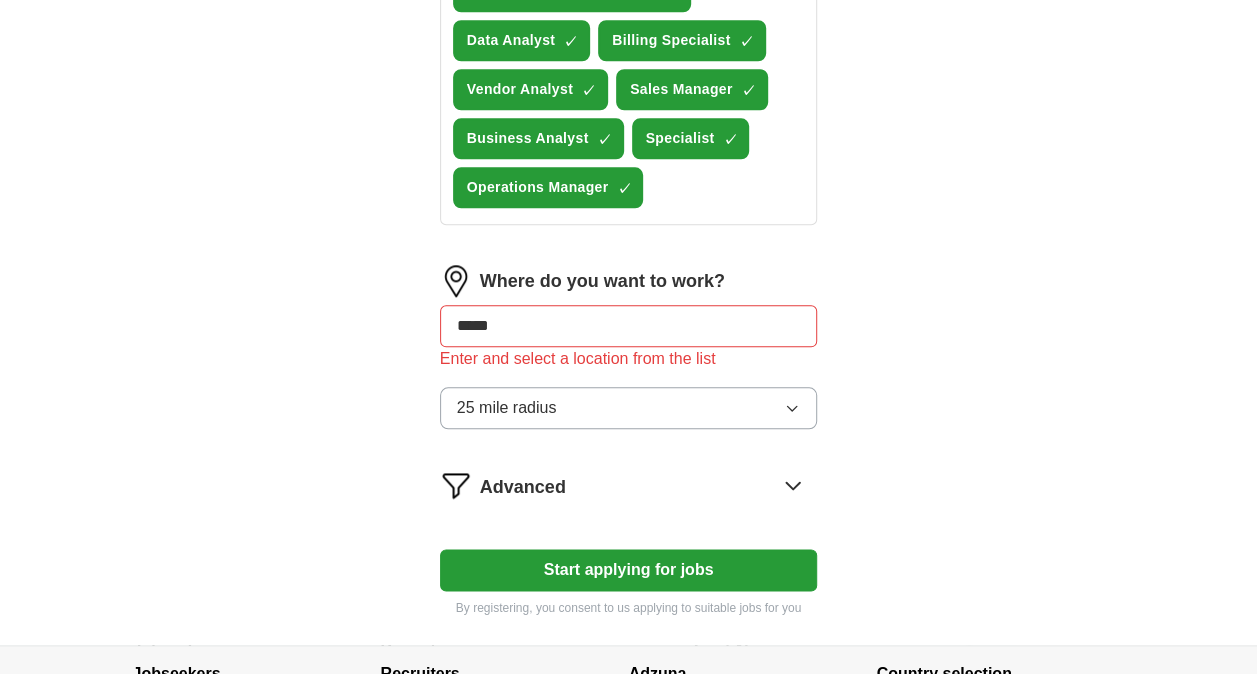 click on "*****" at bounding box center [629, 326] 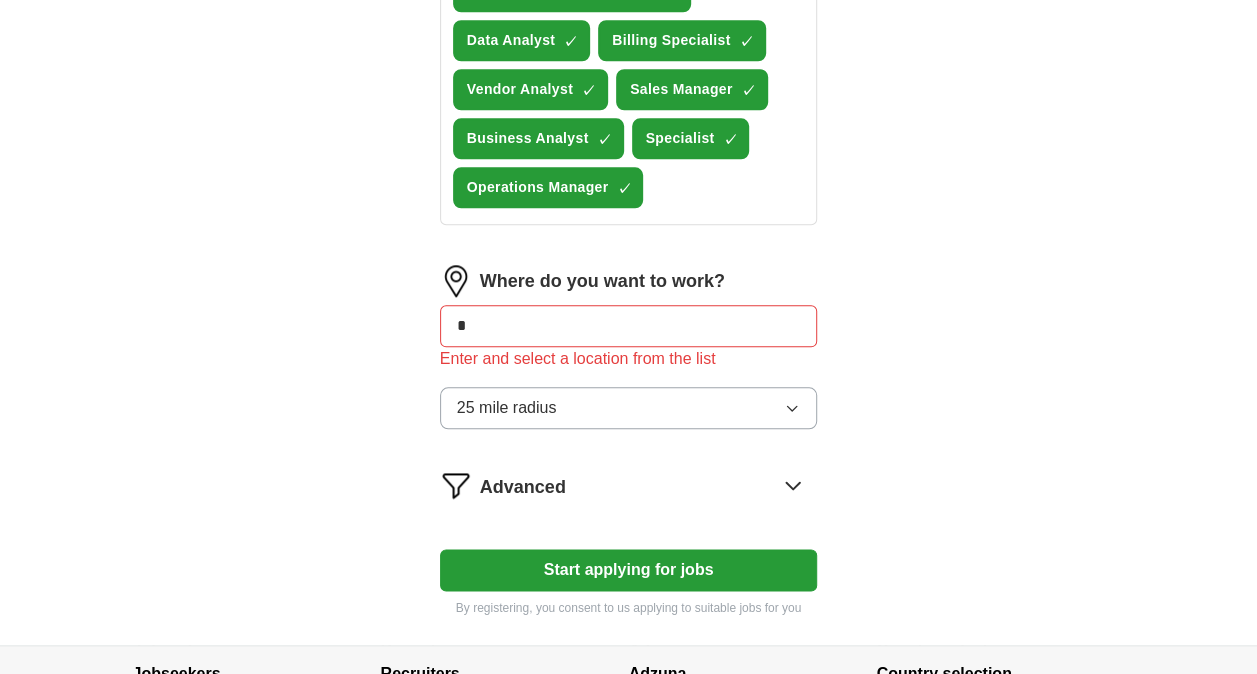 type on "*" 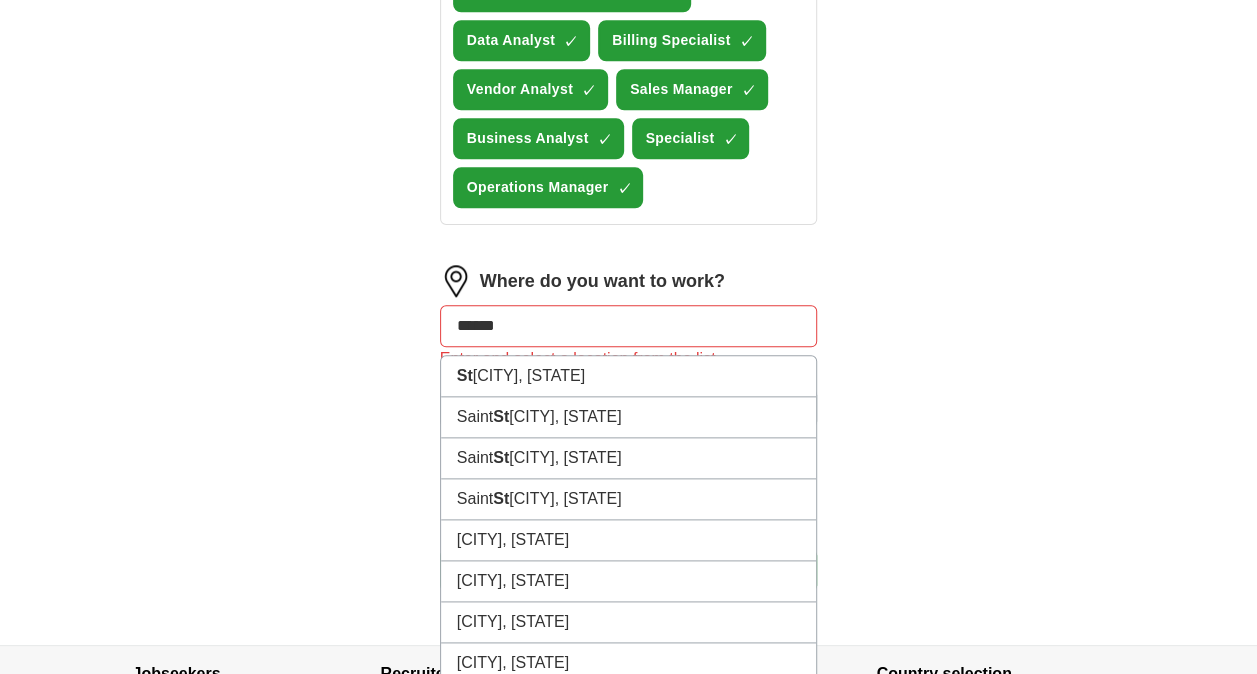 type on "*******" 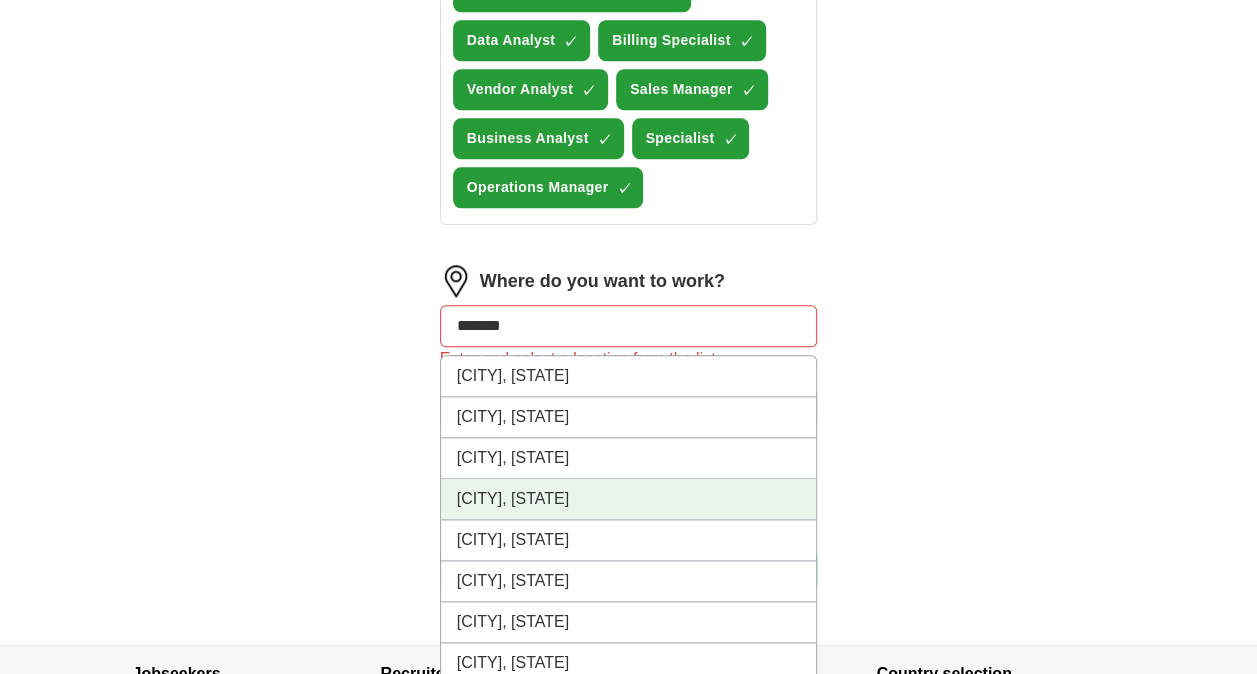 click on "[CITY], [STATE]" at bounding box center [629, 499] 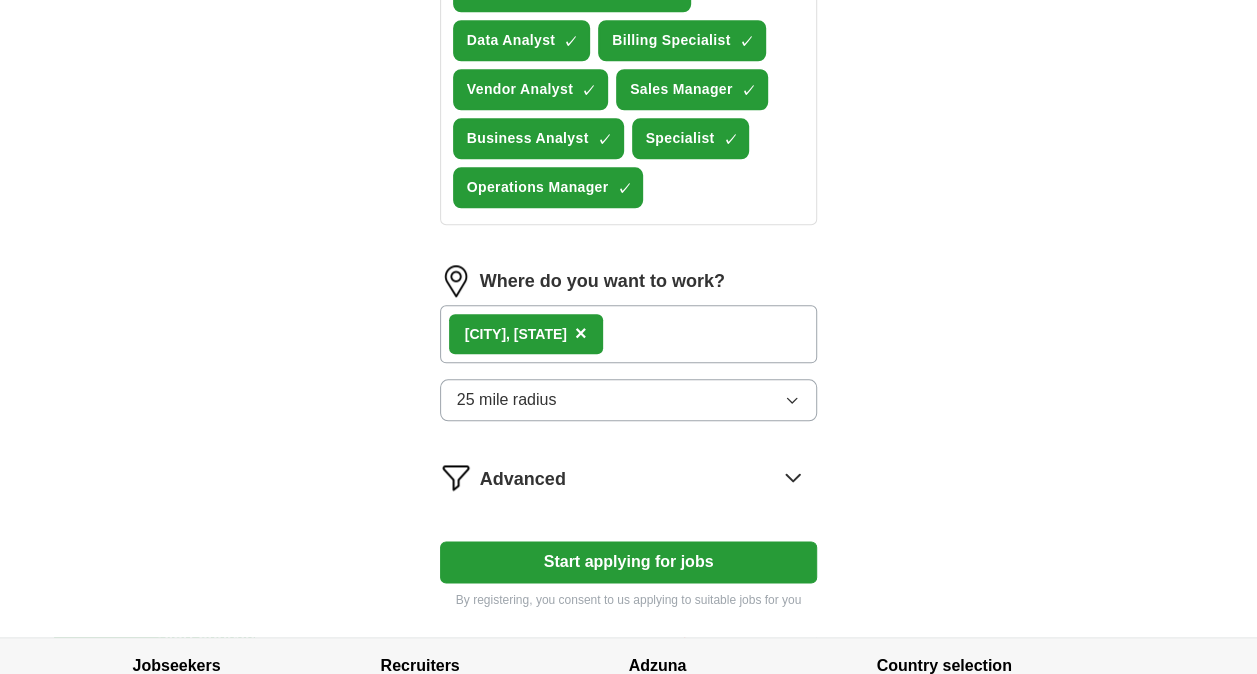 click on "Start applying for jobs" at bounding box center (629, 562) 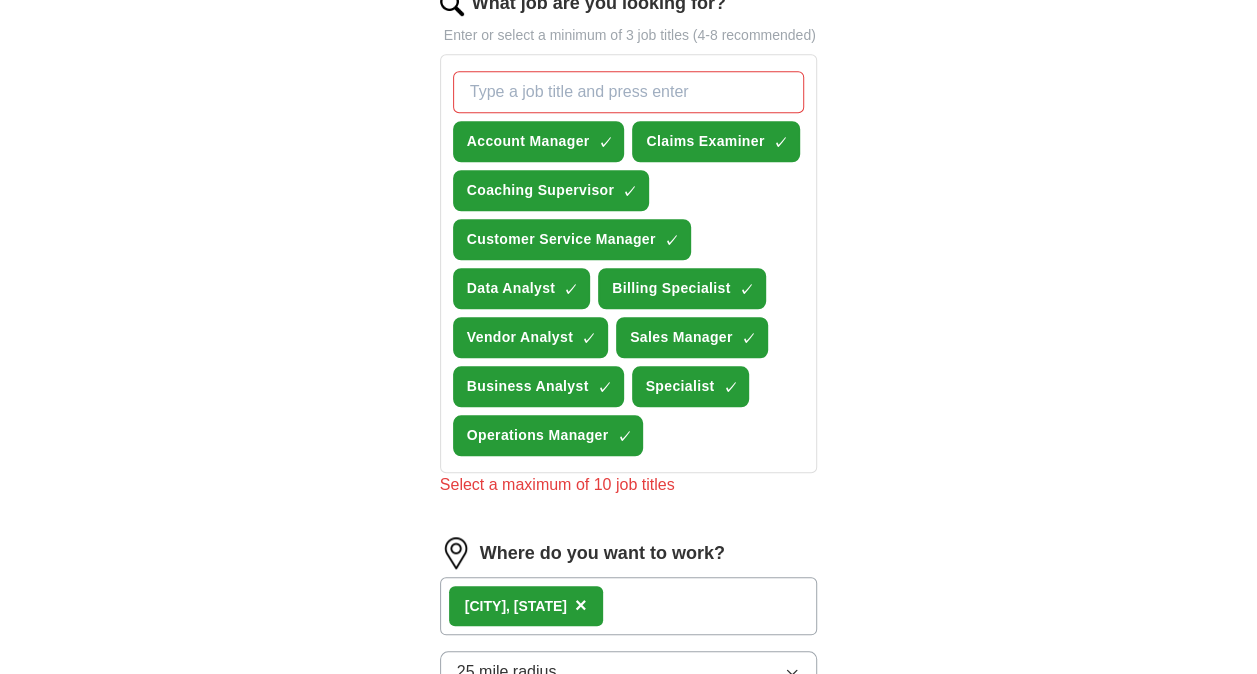 scroll, scrollTop: 696, scrollLeft: 0, axis: vertical 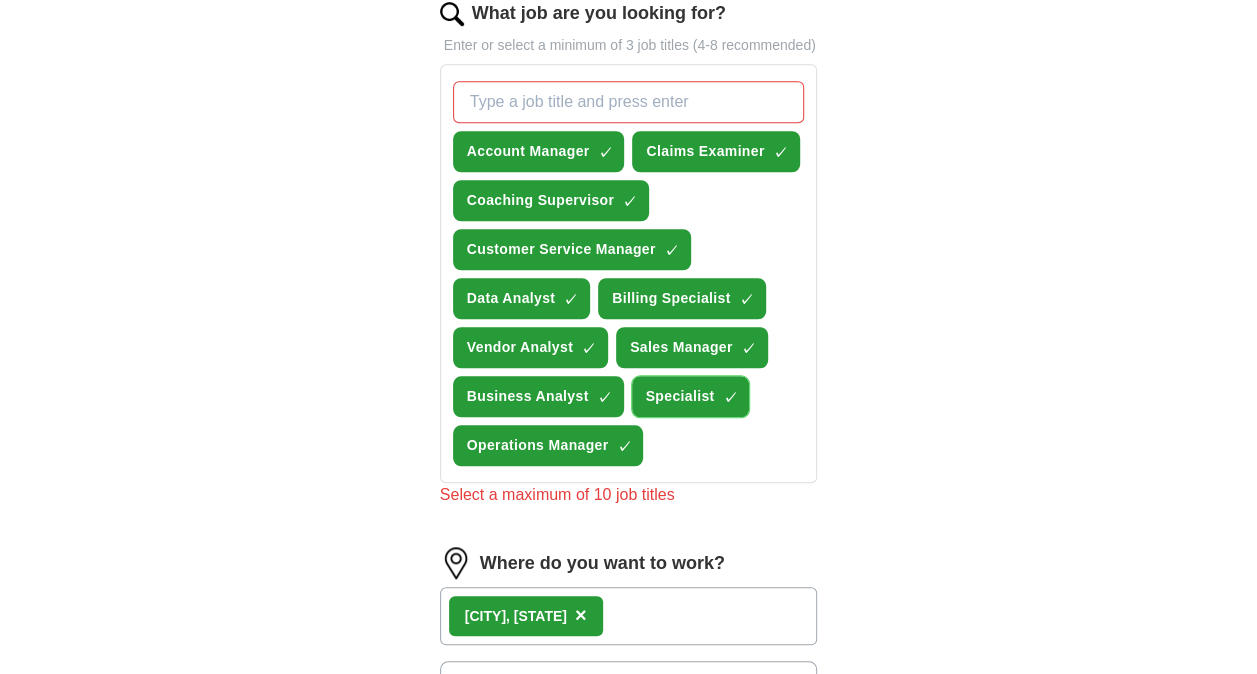 click on "×" at bounding box center [0, 0] 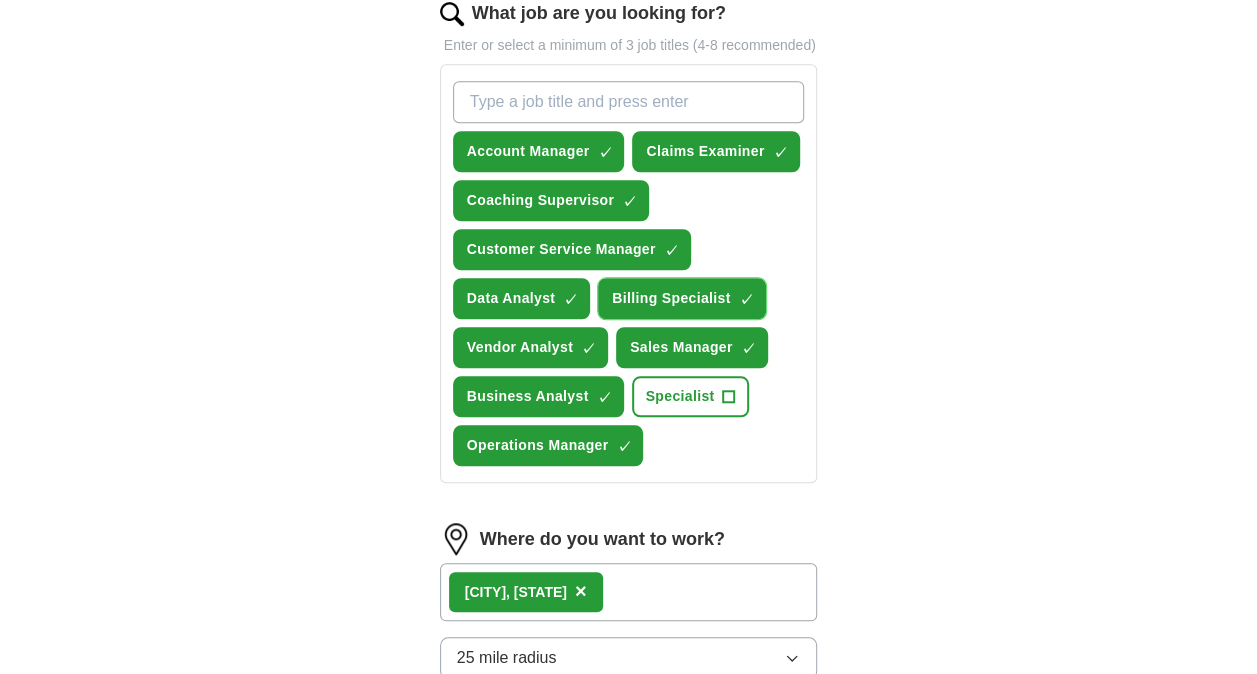 click on "×" at bounding box center (0, 0) 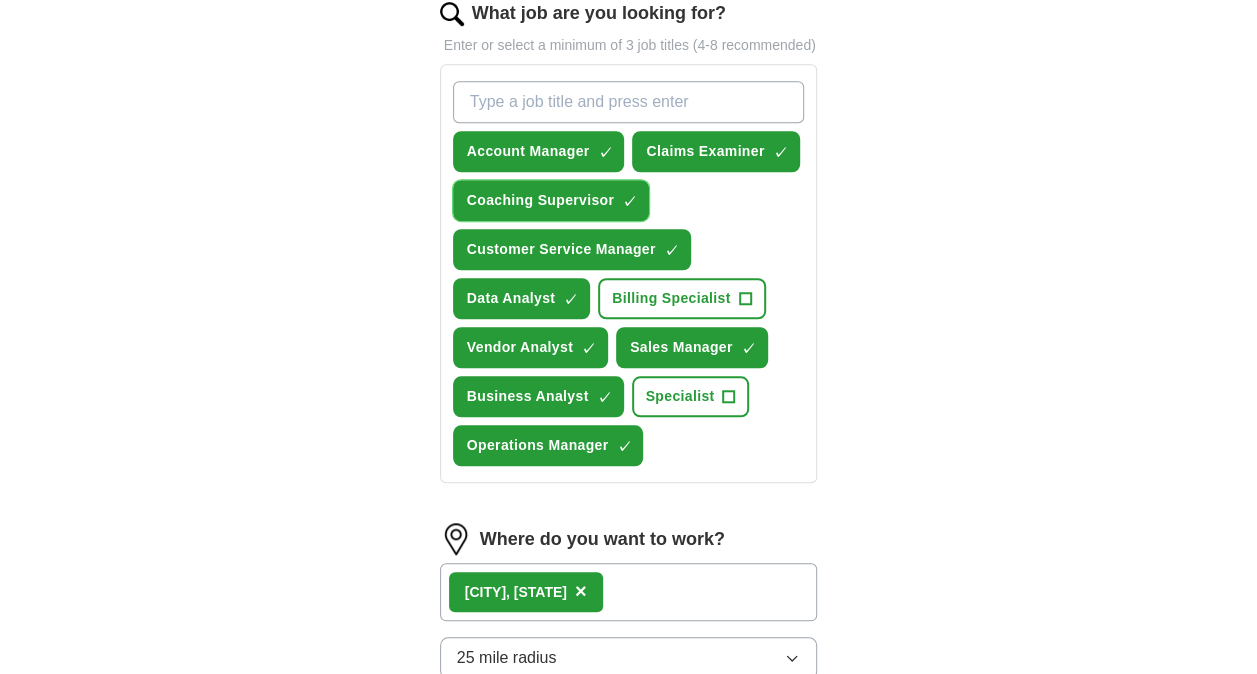 click on "×" at bounding box center (0, 0) 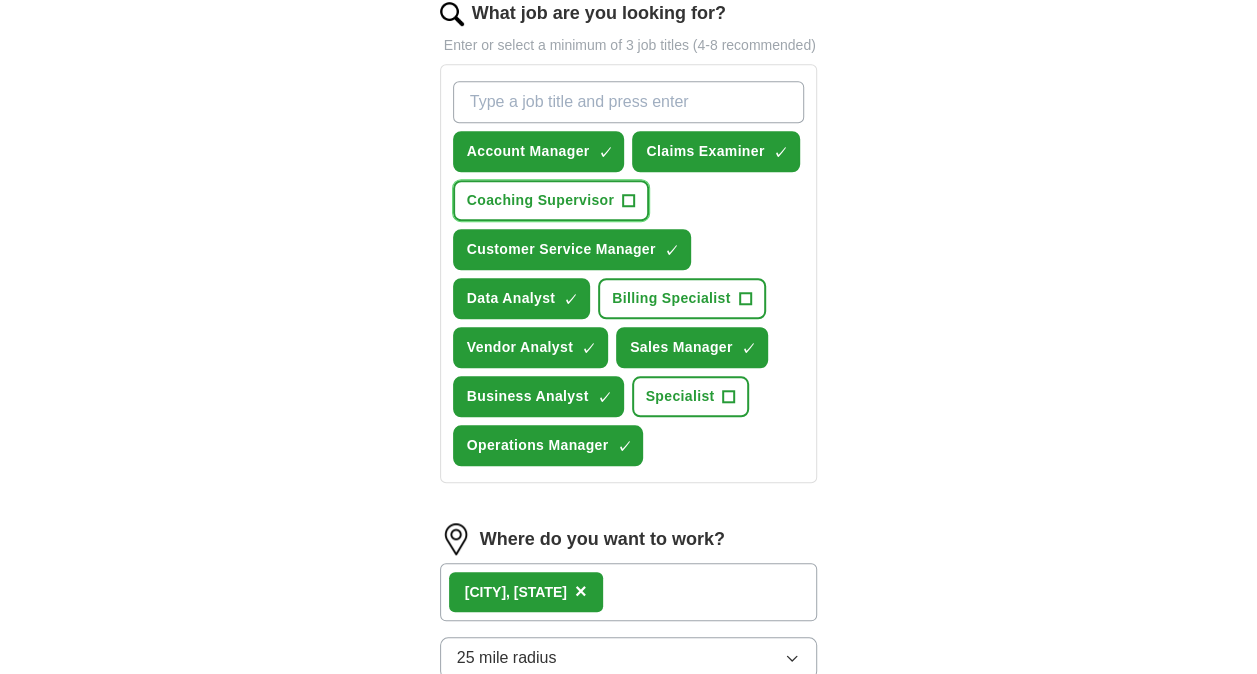 scroll, scrollTop: 1113, scrollLeft: 0, axis: vertical 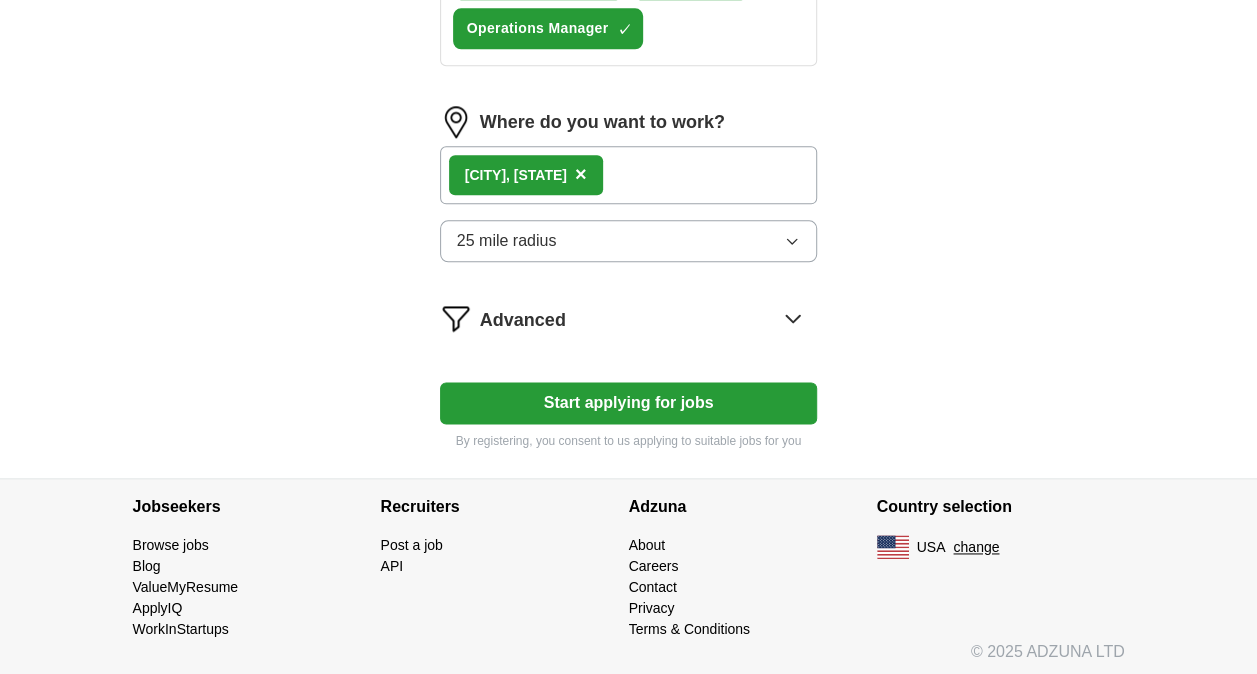 click on "Start applying for jobs" at bounding box center [629, 403] 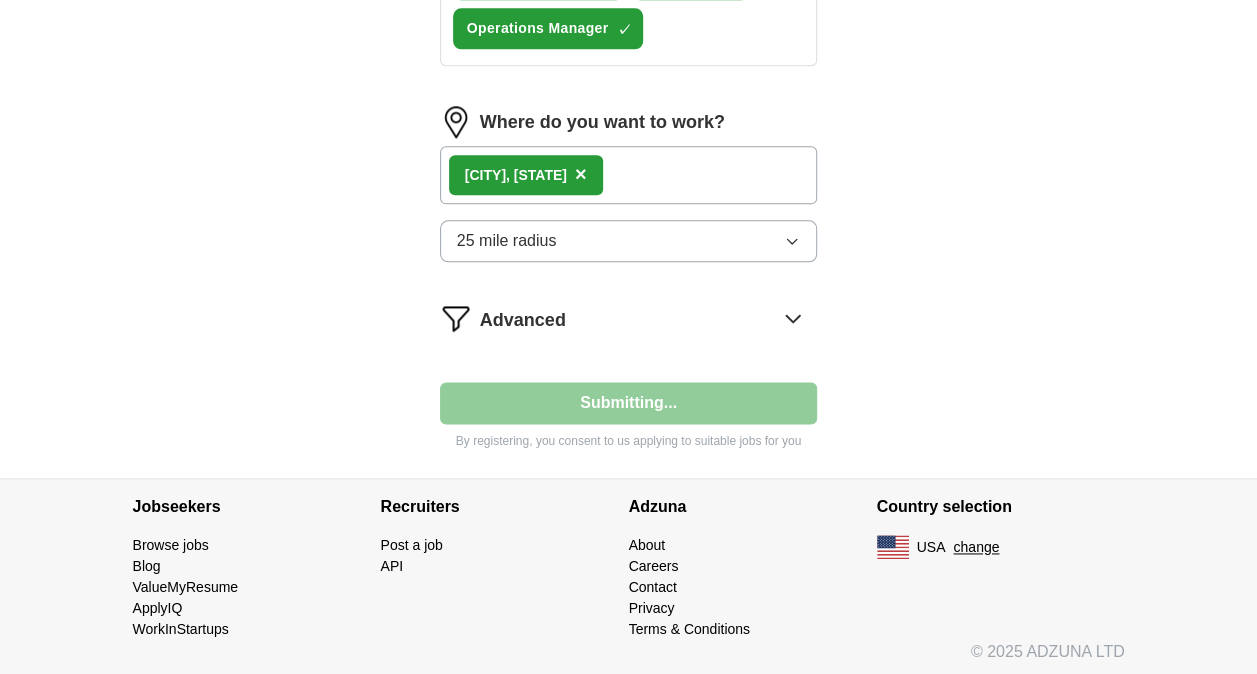 select on "**" 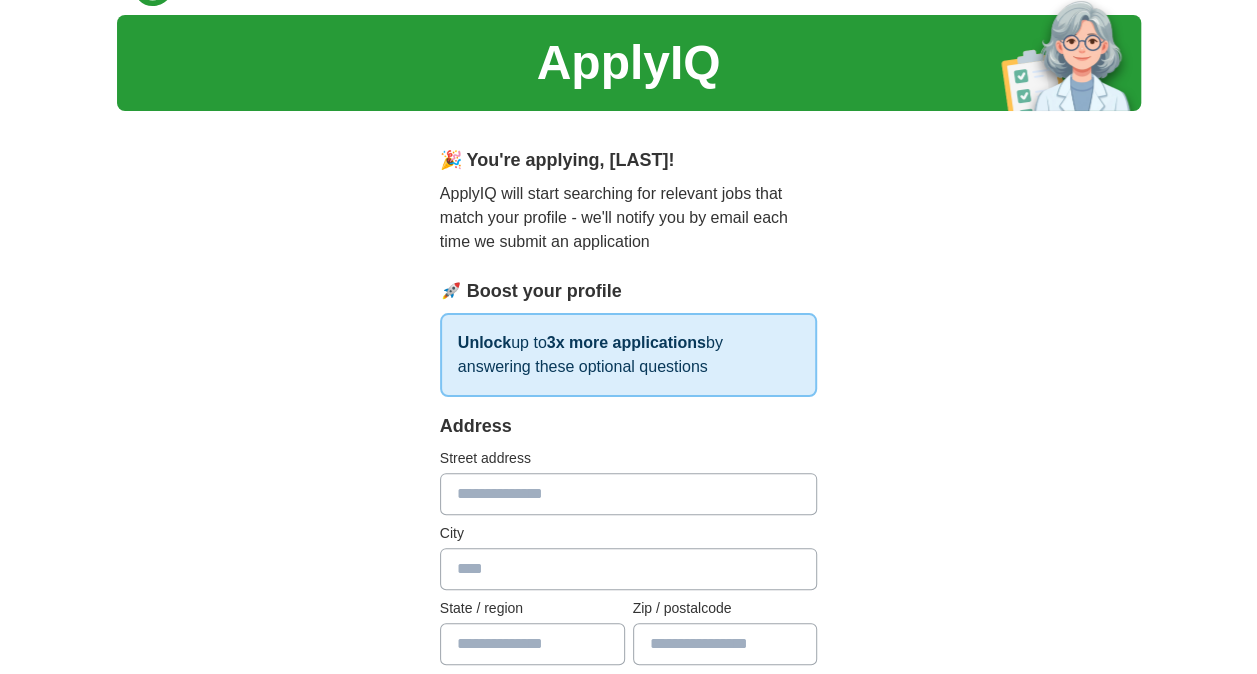 scroll, scrollTop: 0, scrollLeft: 0, axis: both 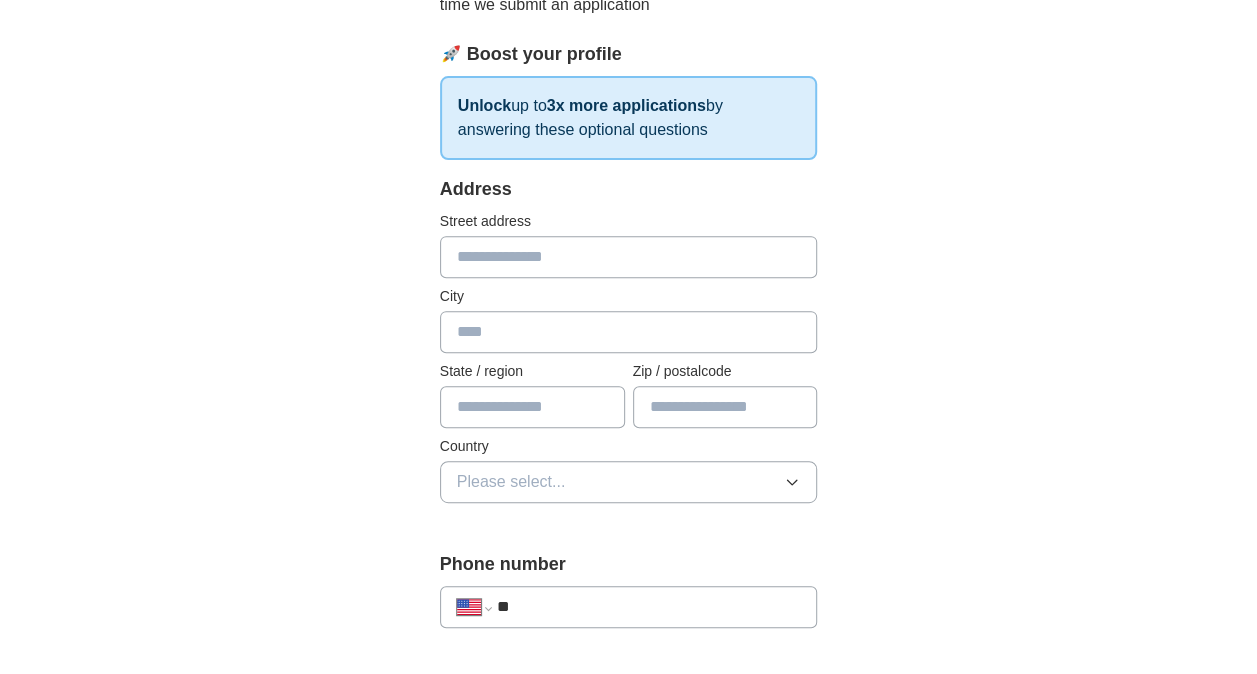 click at bounding box center (629, 257) 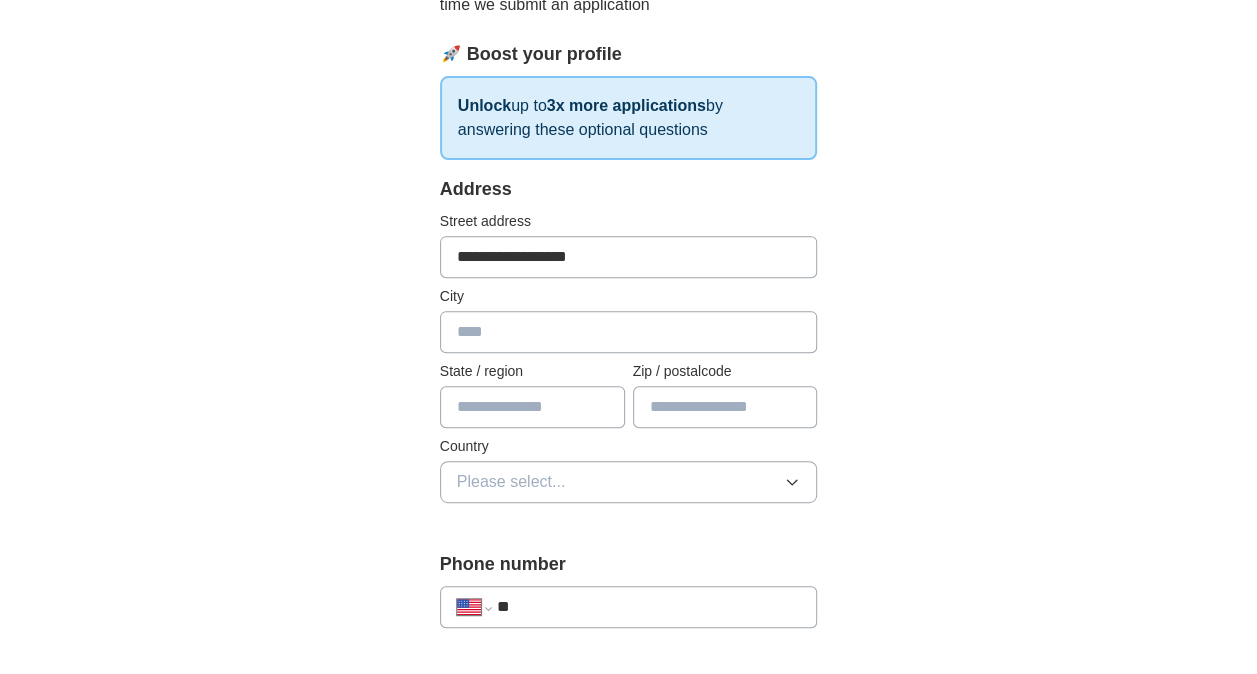 type on "**********" 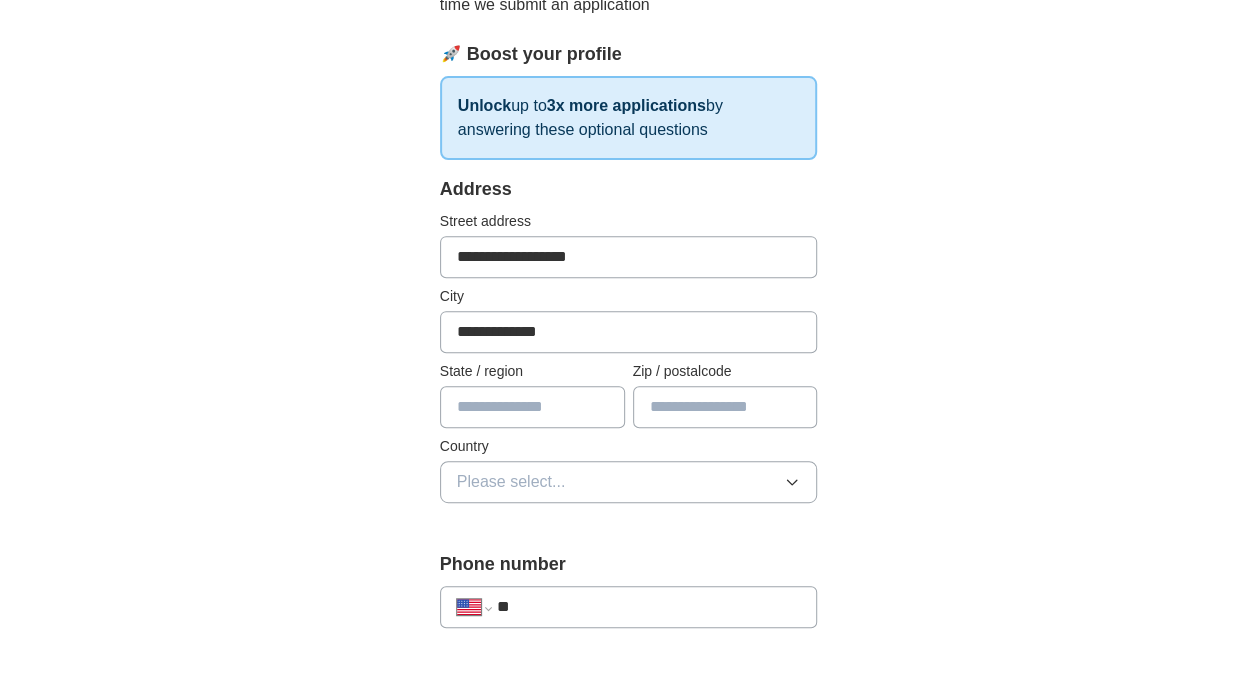 type on "********" 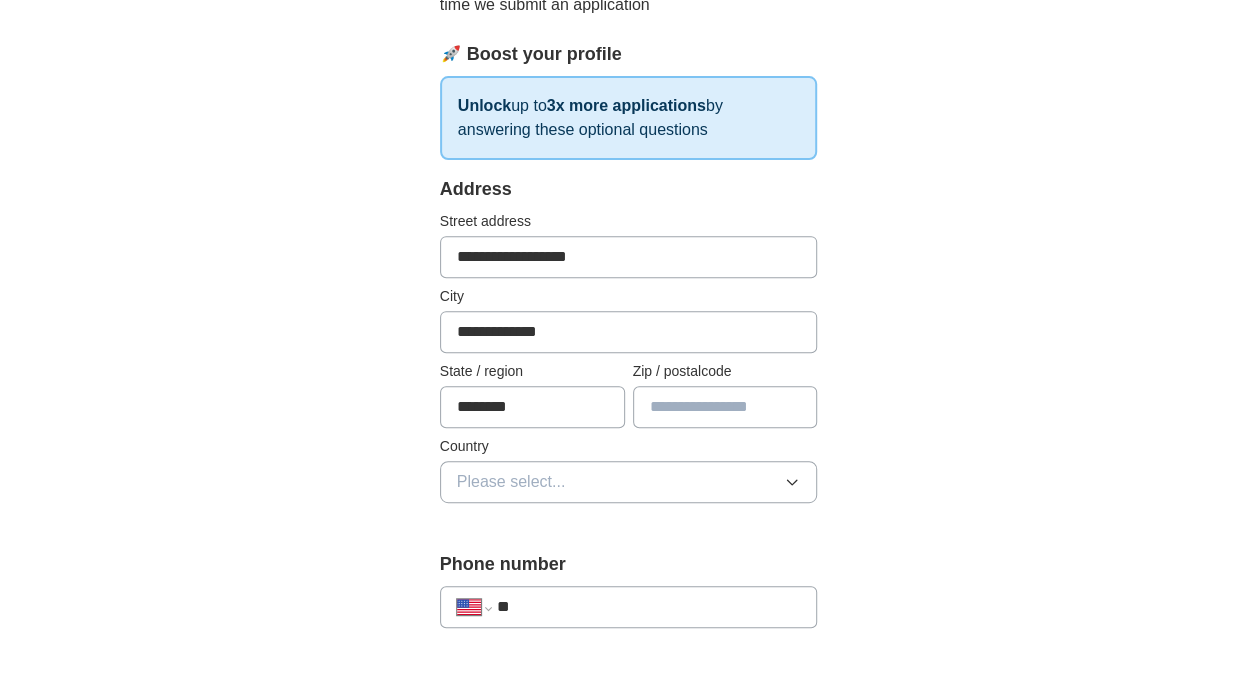 type on "*****" 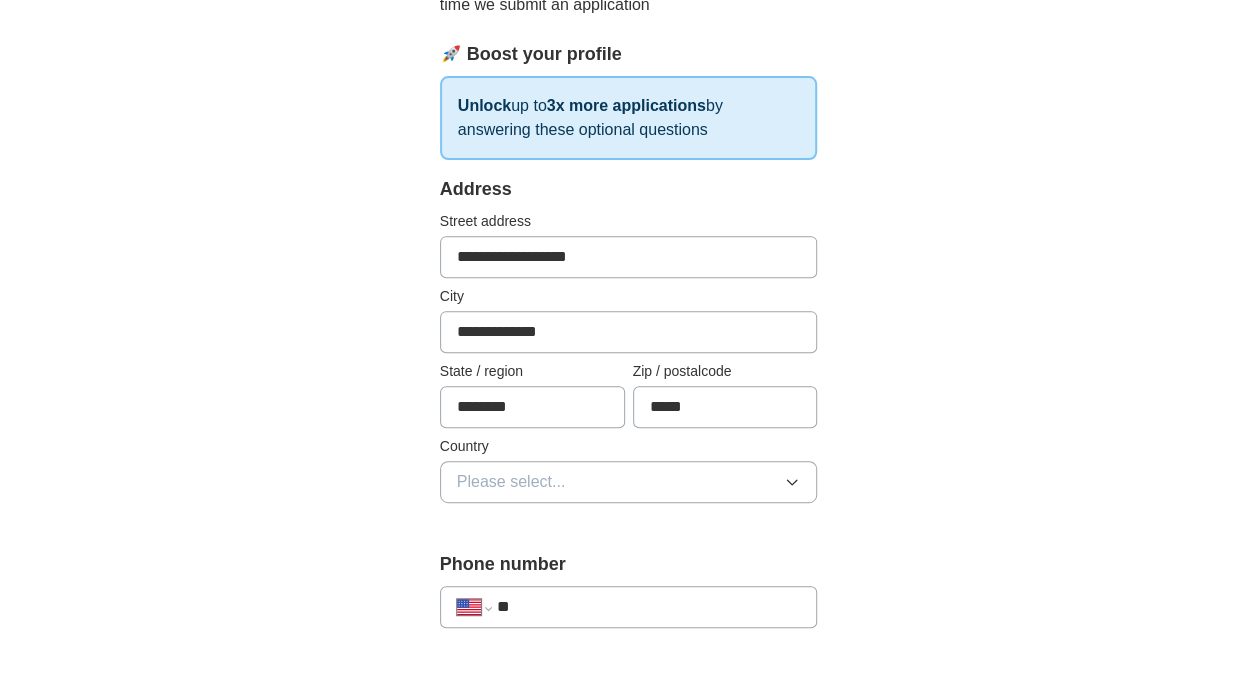 click 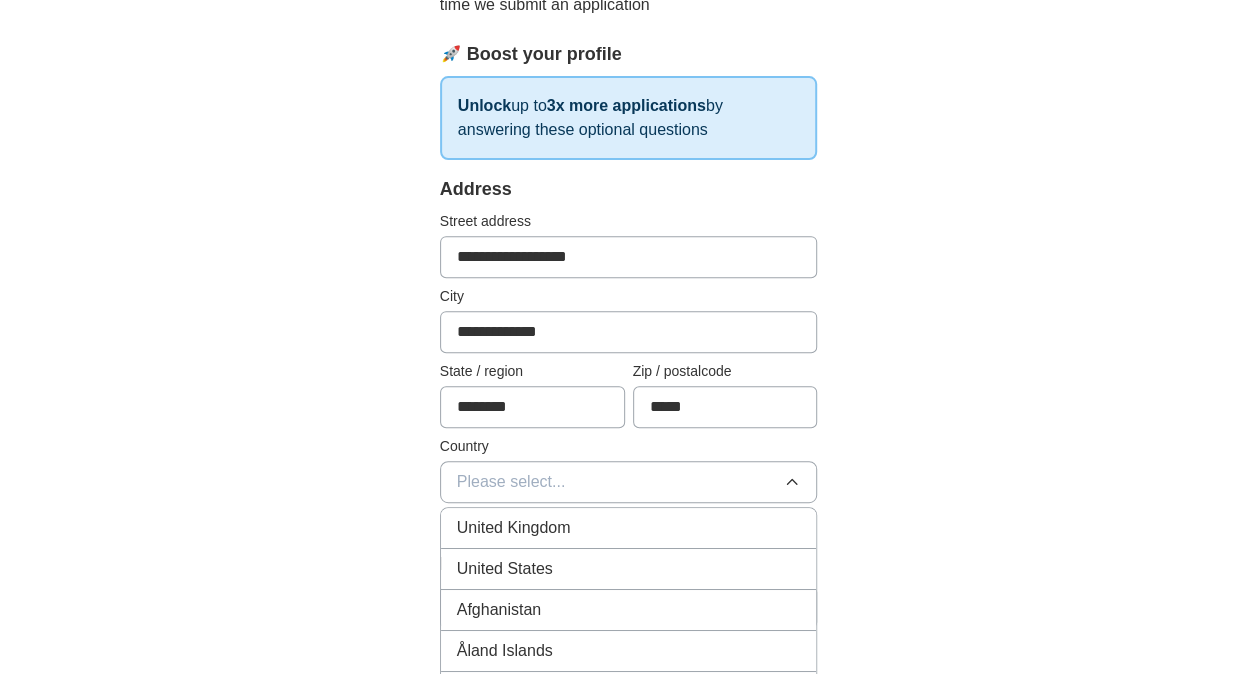 click on "United States" at bounding box center [629, 569] 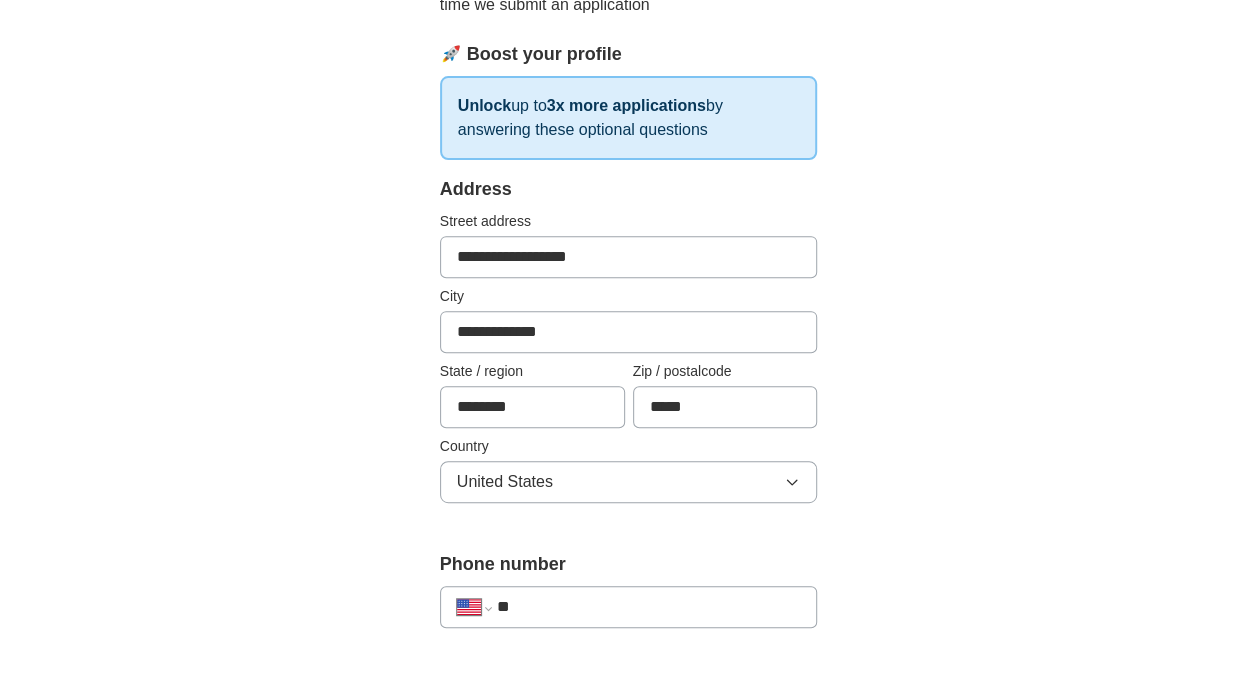 click on "**" at bounding box center (649, 607) 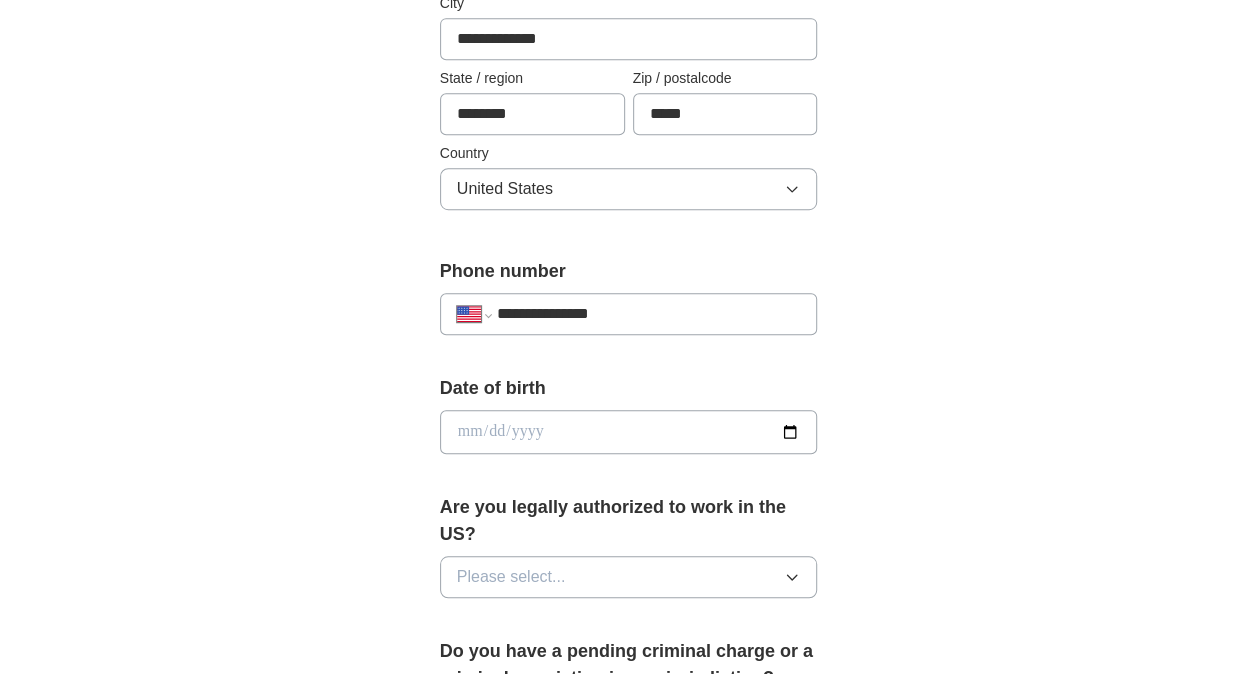 scroll, scrollTop: 656, scrollLeft: 0, axis: vertical 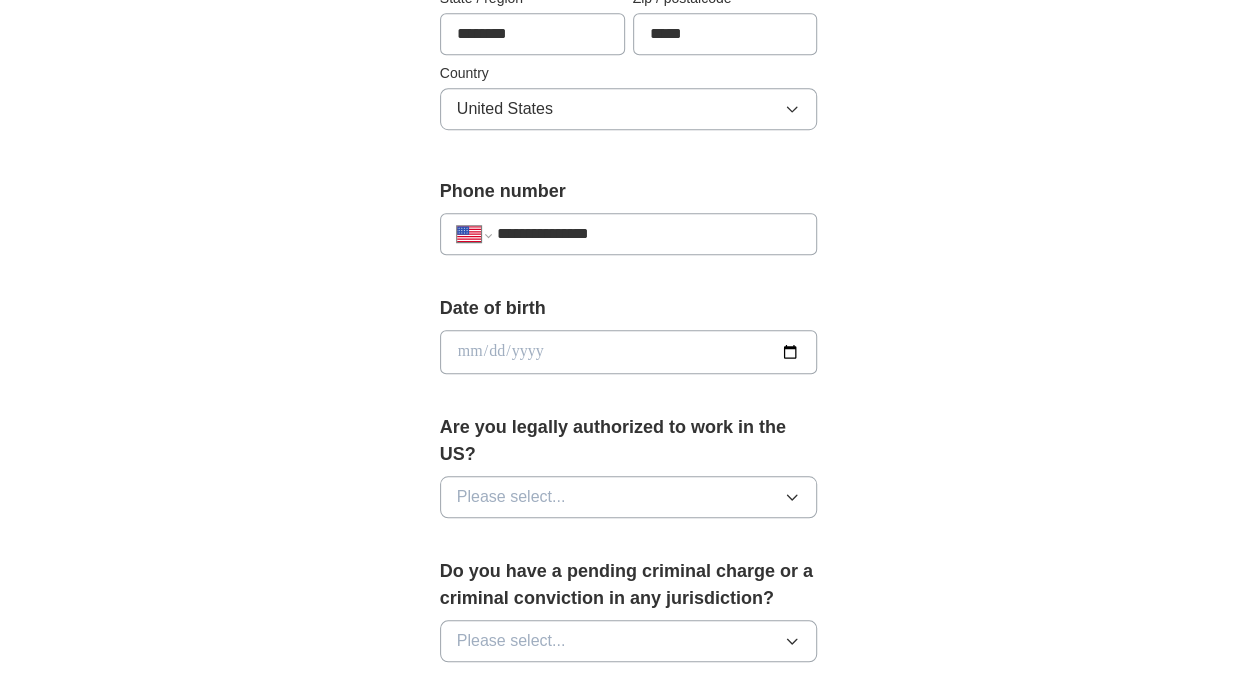 type on "**********" 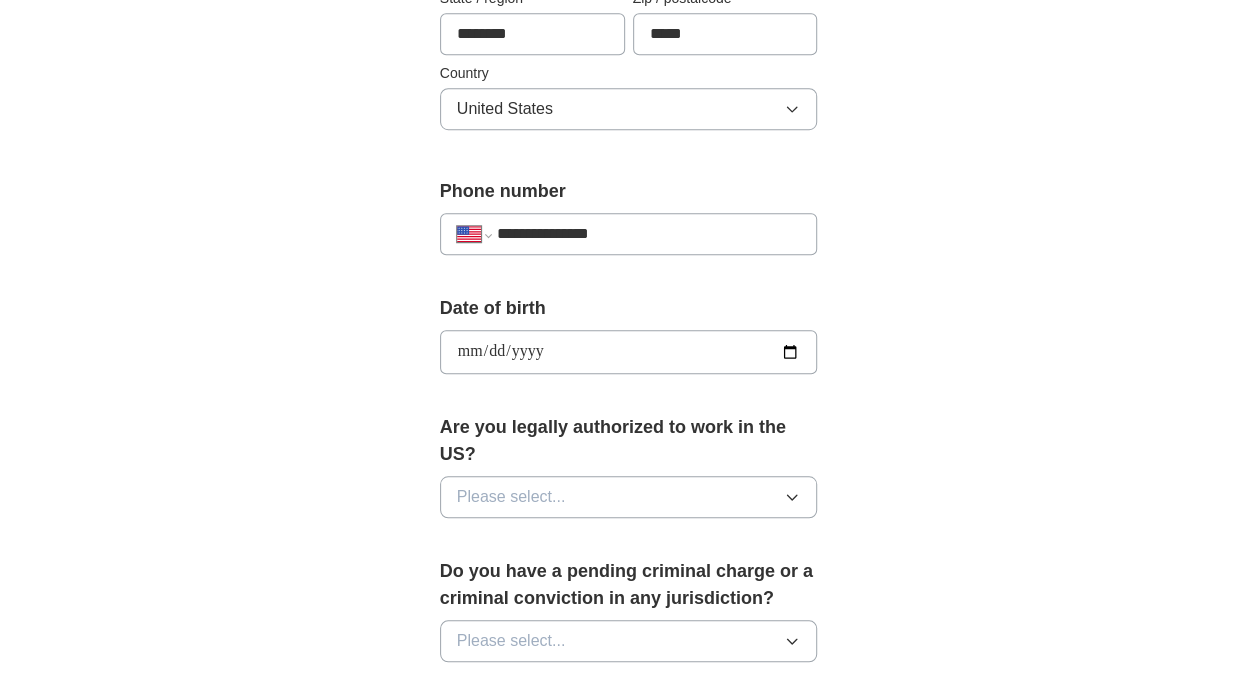 type on "**********" 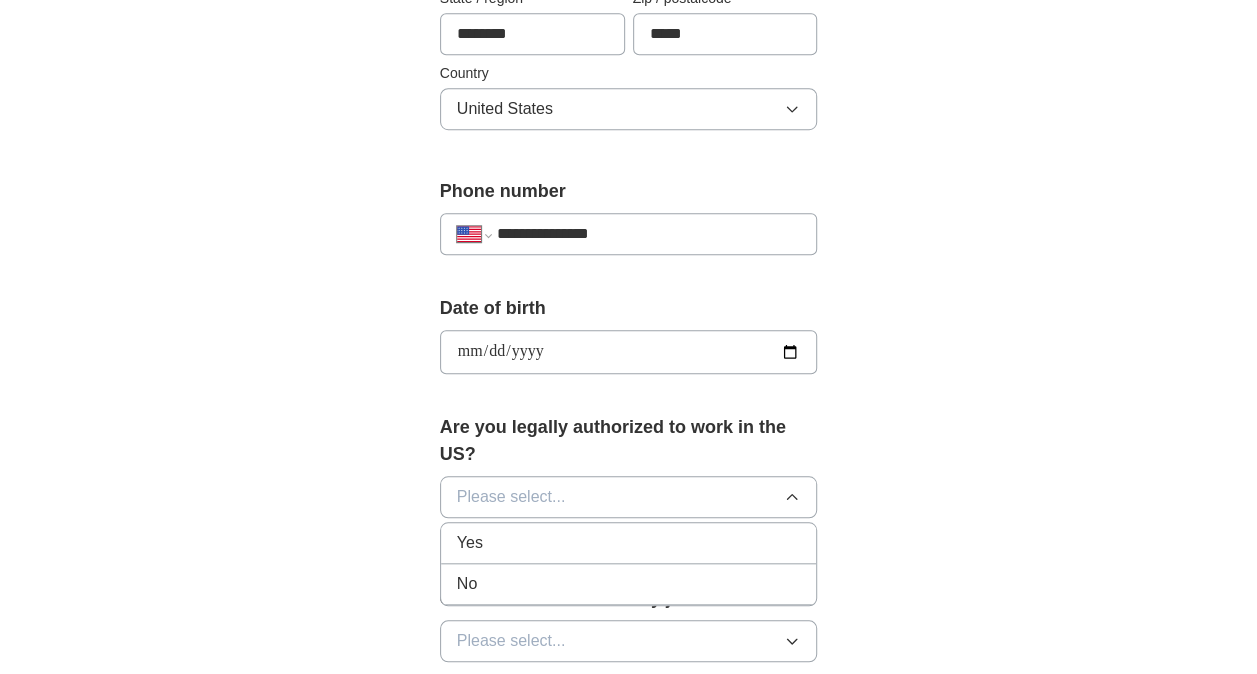 click on "Yes" at bounding box center [629, 543] 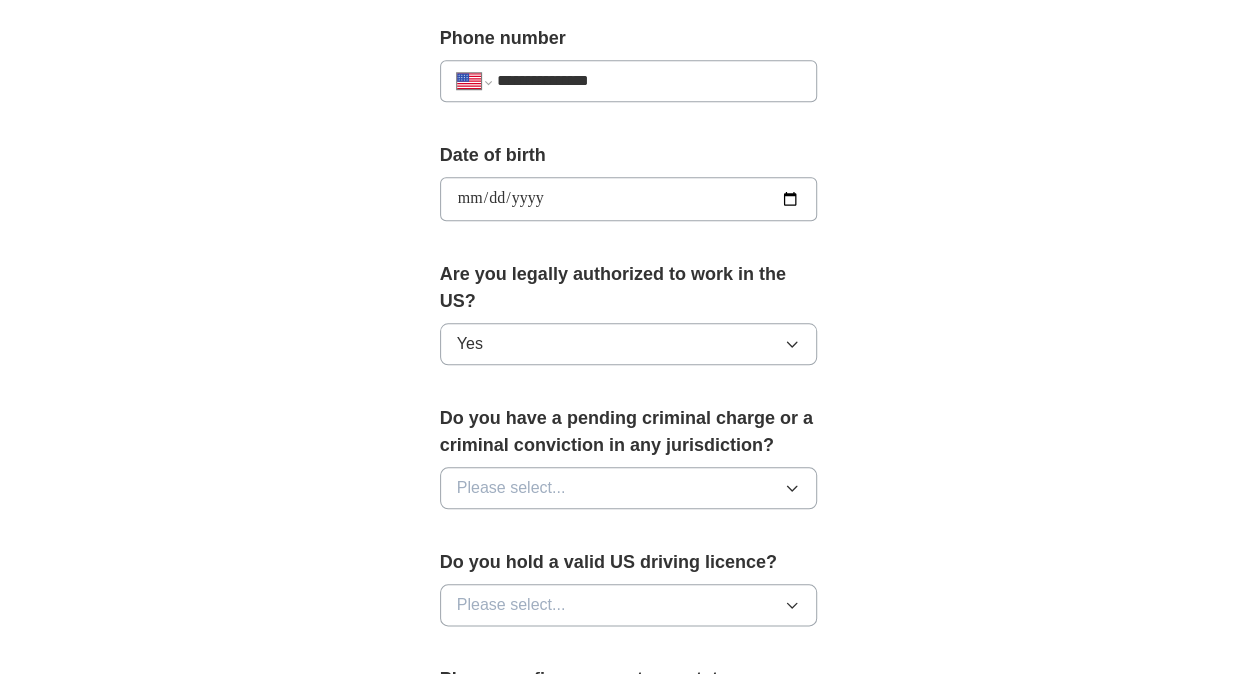 scroll, scrollTop: 816, scrollLeft: 0, axis: vertical 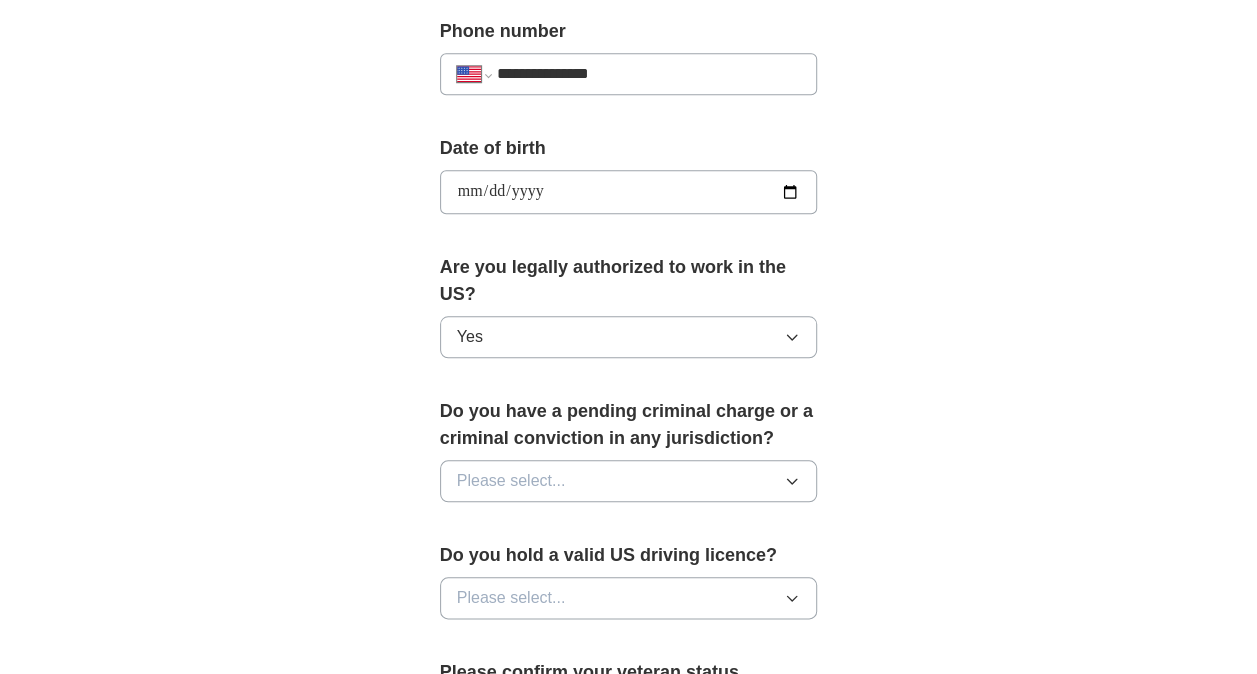 click on "Please select..." at bounding box center [629, 481] 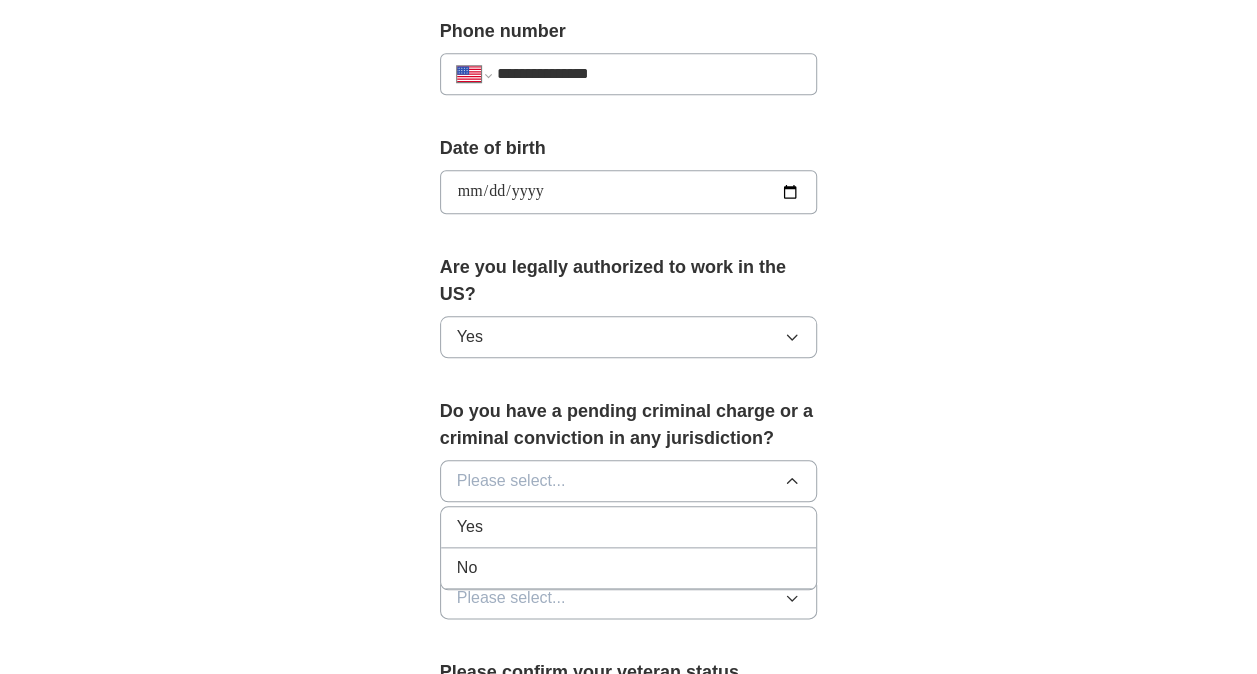 click on "No" at bounding box center [629, 568] 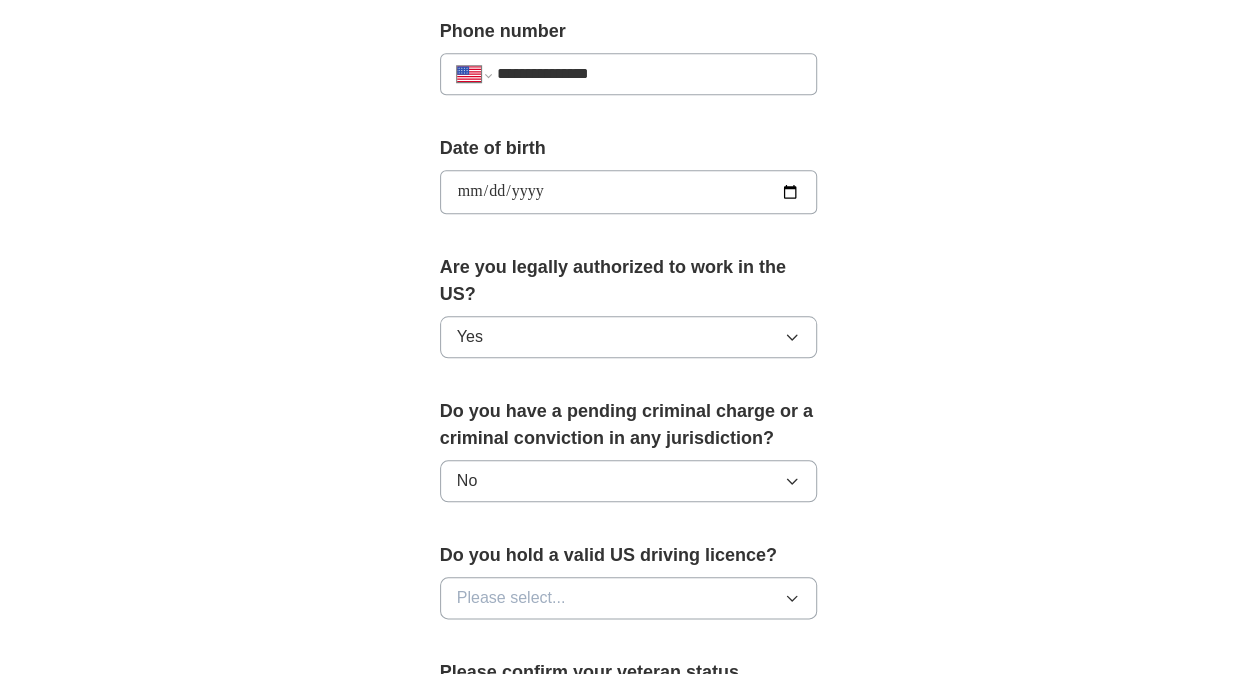 click on "Please select..." at bounding box center [629, 598] 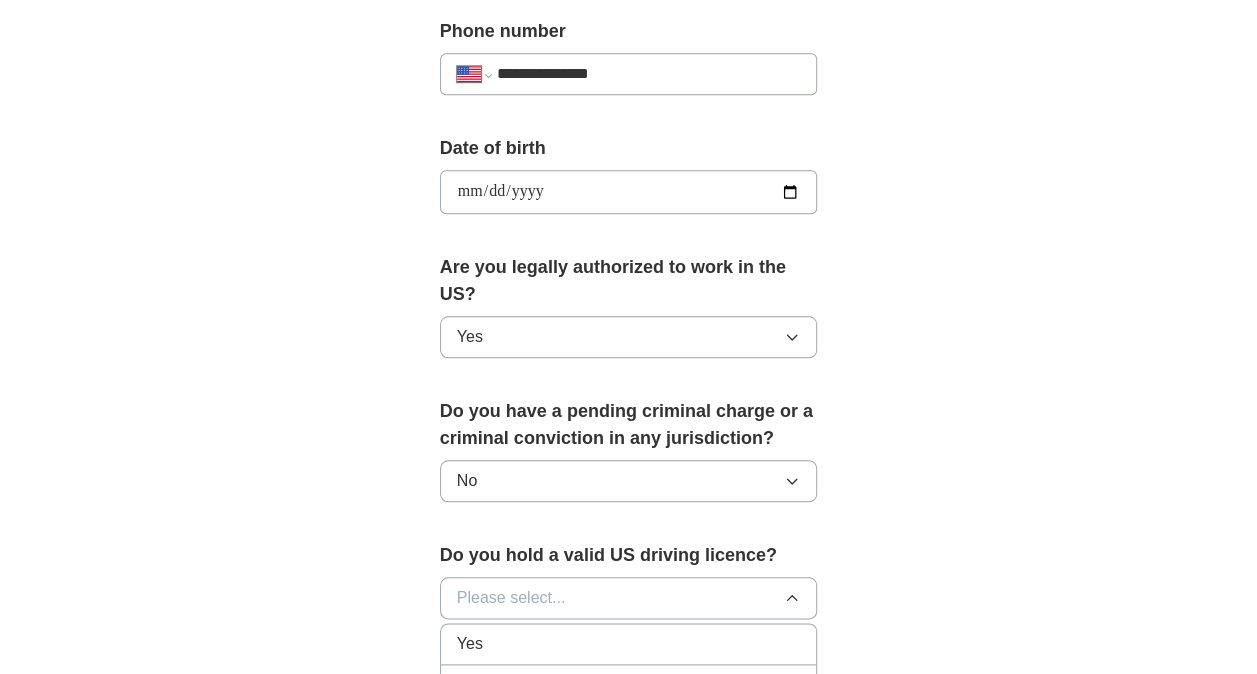 click on "Yes" at bounding box center [629, 644] 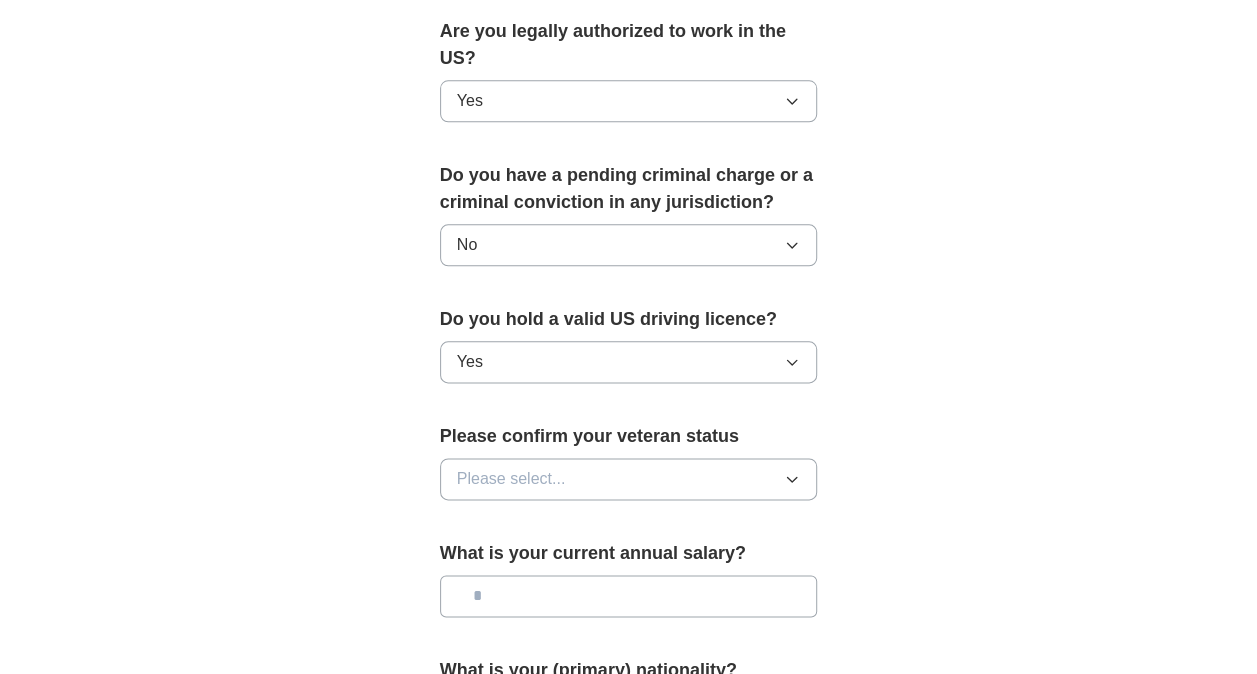 scroll, scrollTop: 1056, scrollLeft: 0, axis: vertical 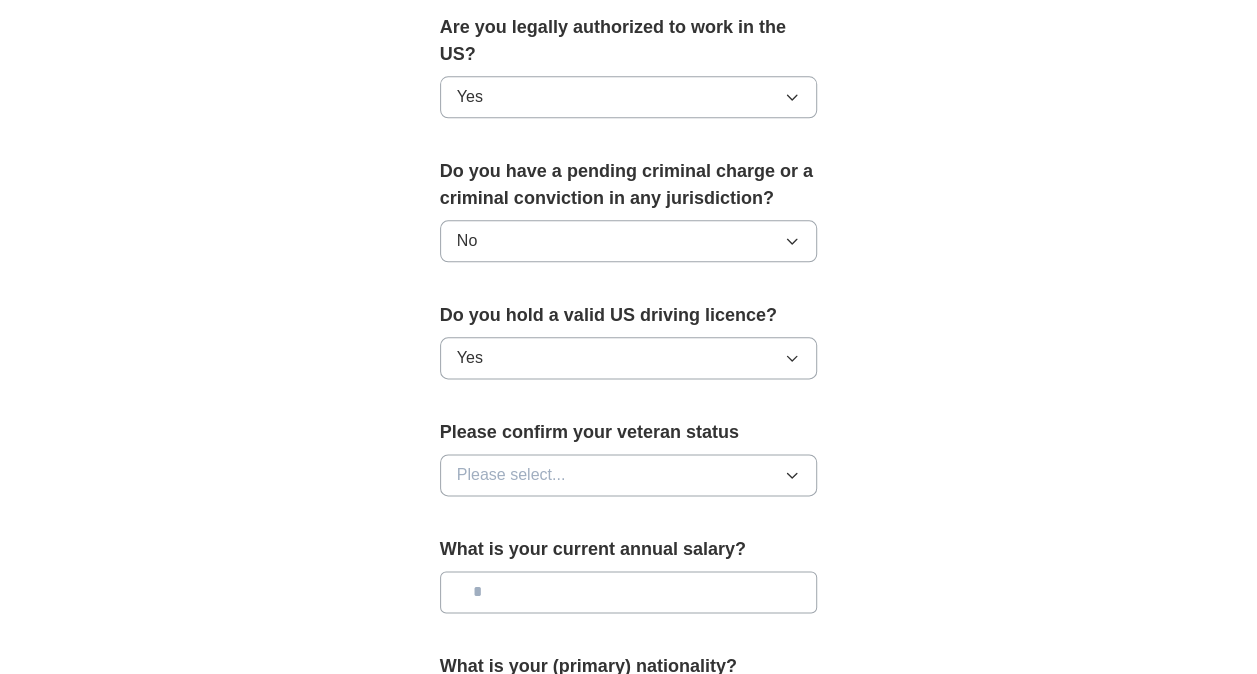 click on "Please select..." at bounding box center (629, 475) 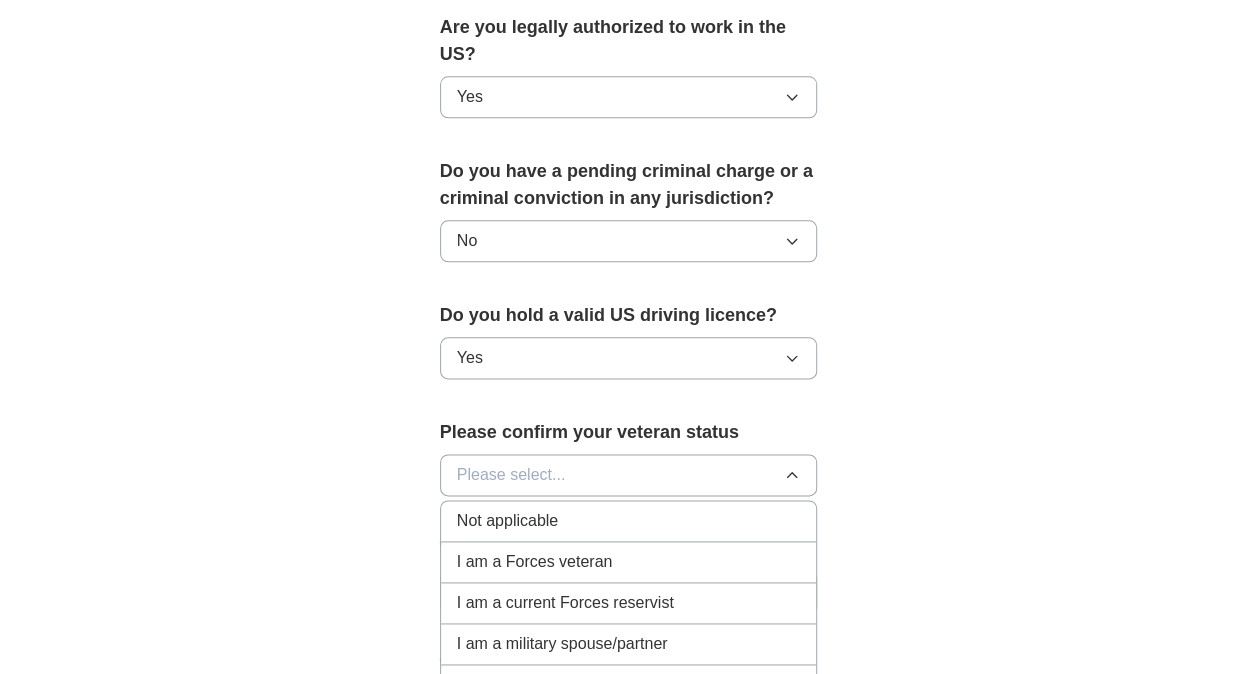 click on "Not applicable" at bounding box center (629, 521) 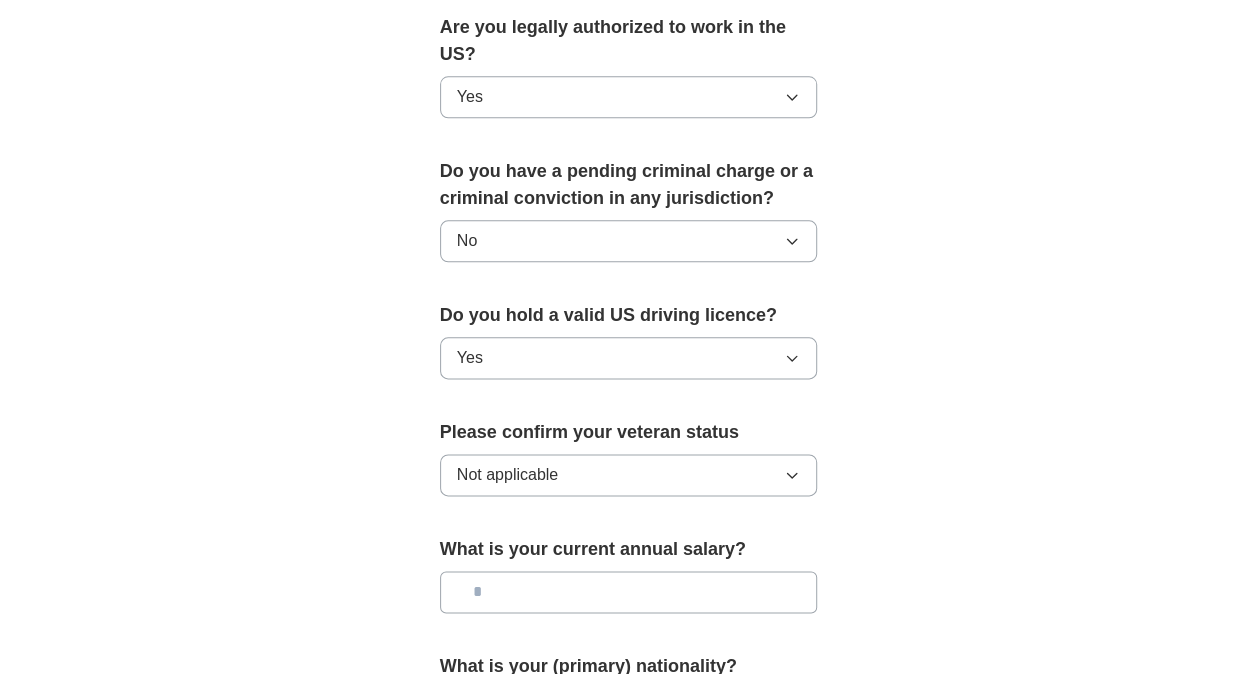 click at bounding box center [629, 592] 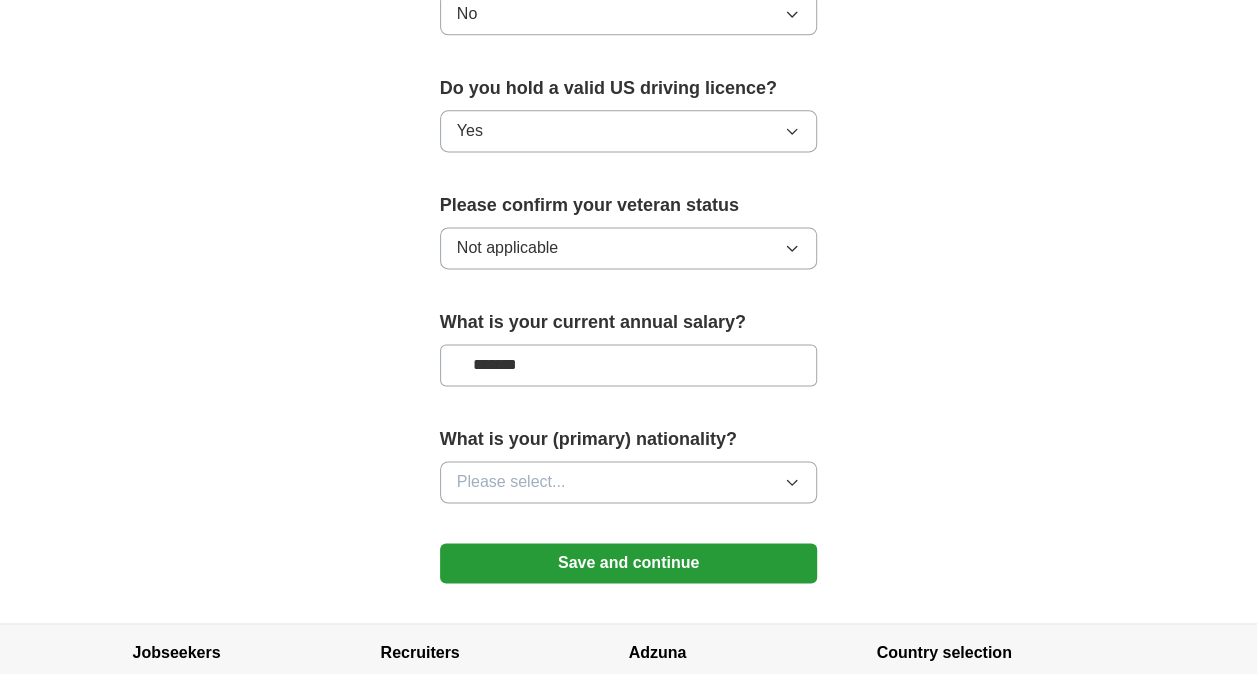 scroll, scrollTop: 1323, scrollLeft: 0, axis: vertical 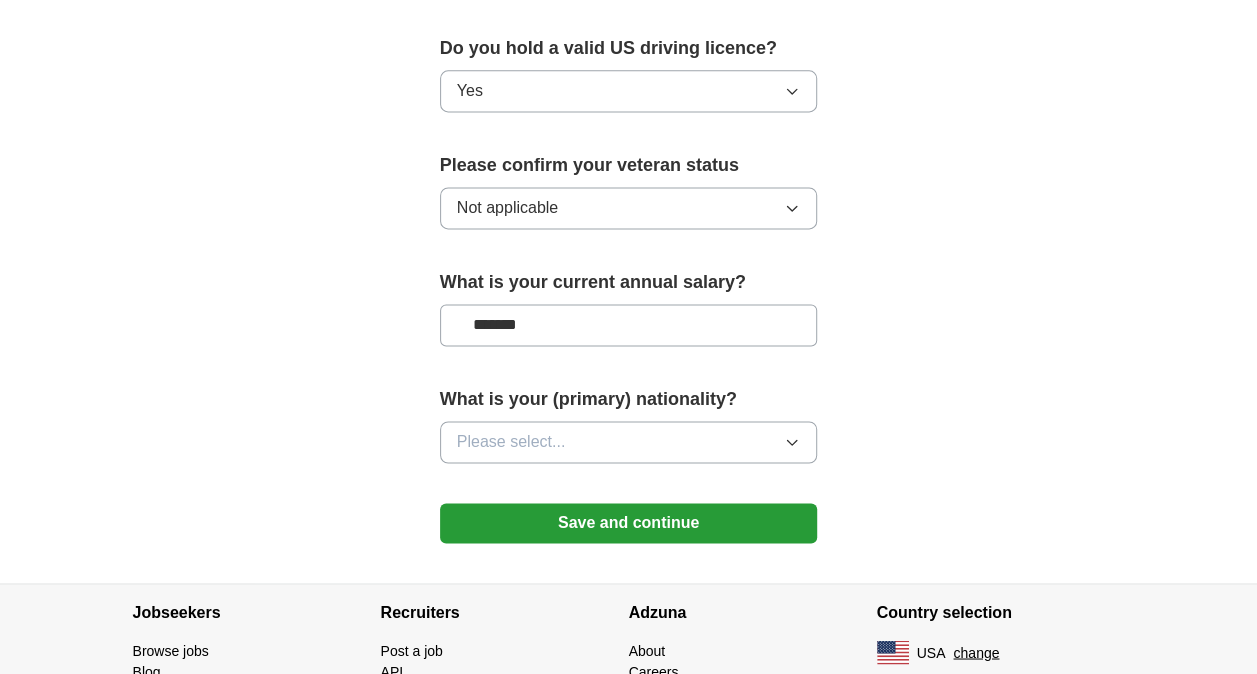 type on "*******" 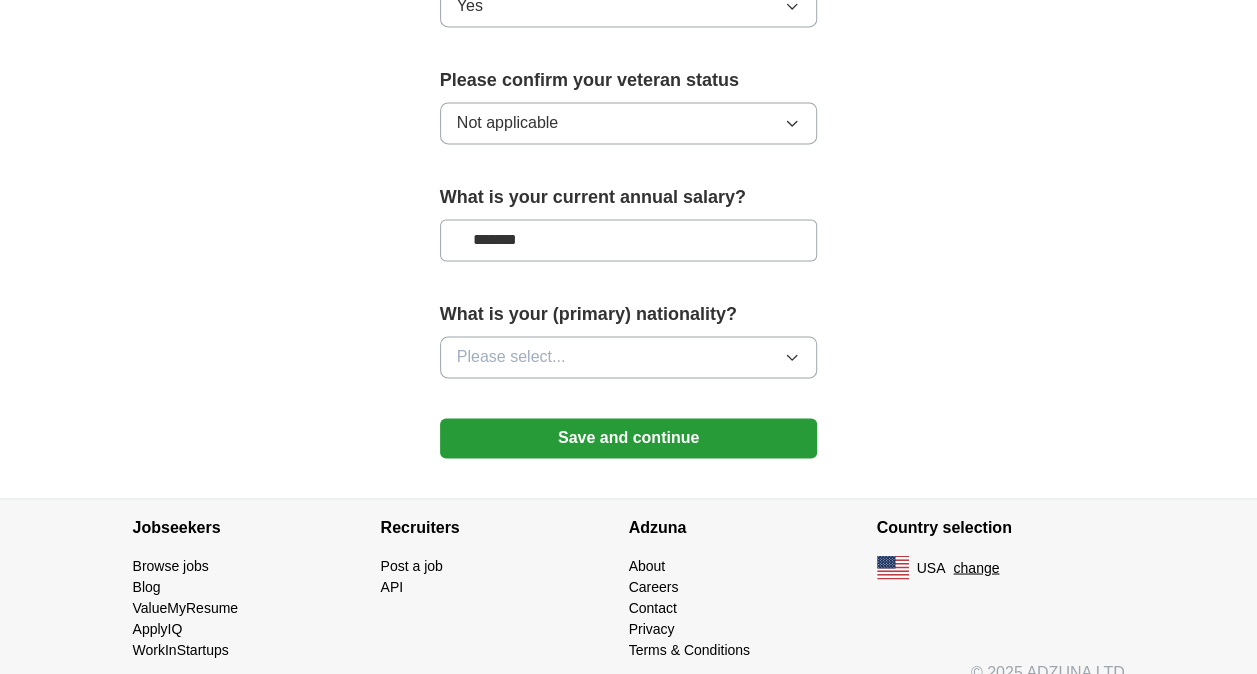 scroll, scrollTop: 1426, scrollLeft: 0, axis: vertical 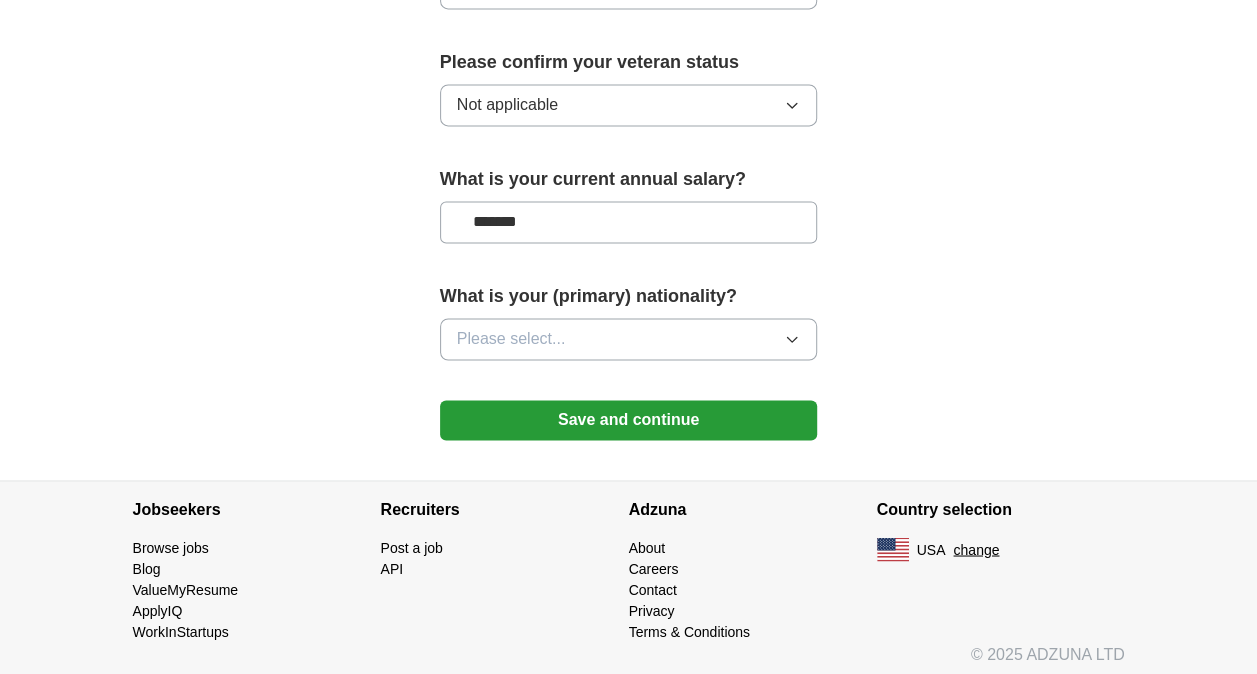 click 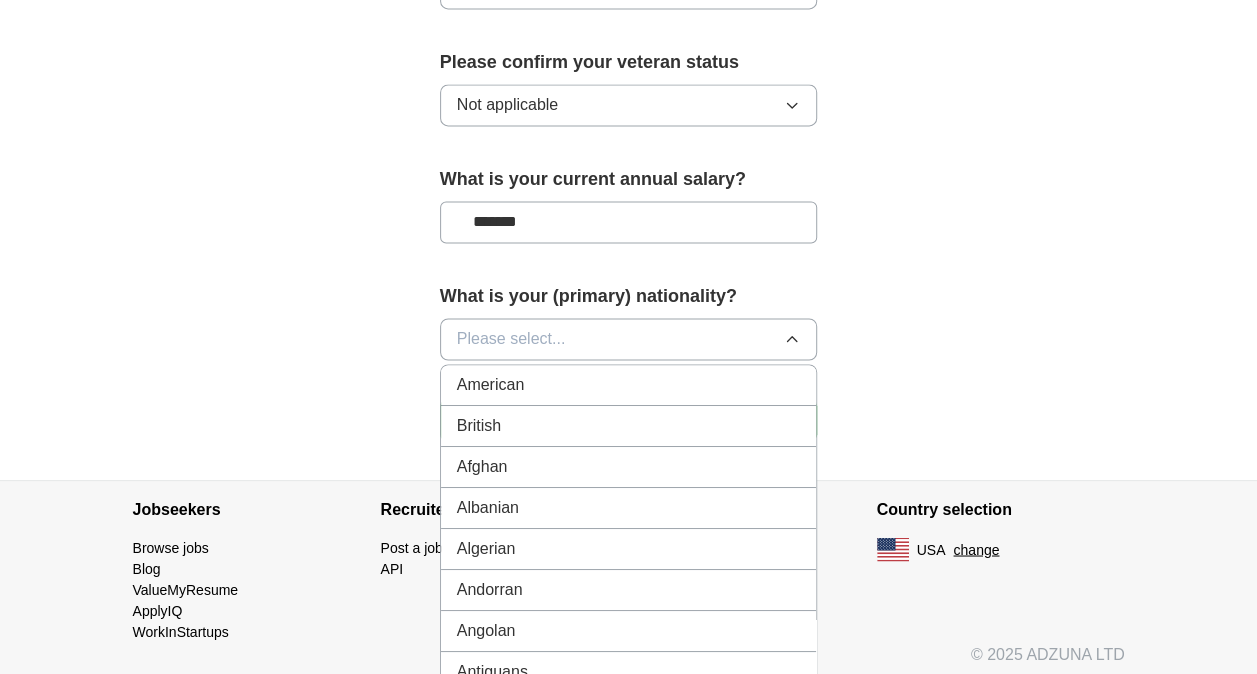click on "American" at bounding box center [629, 385] 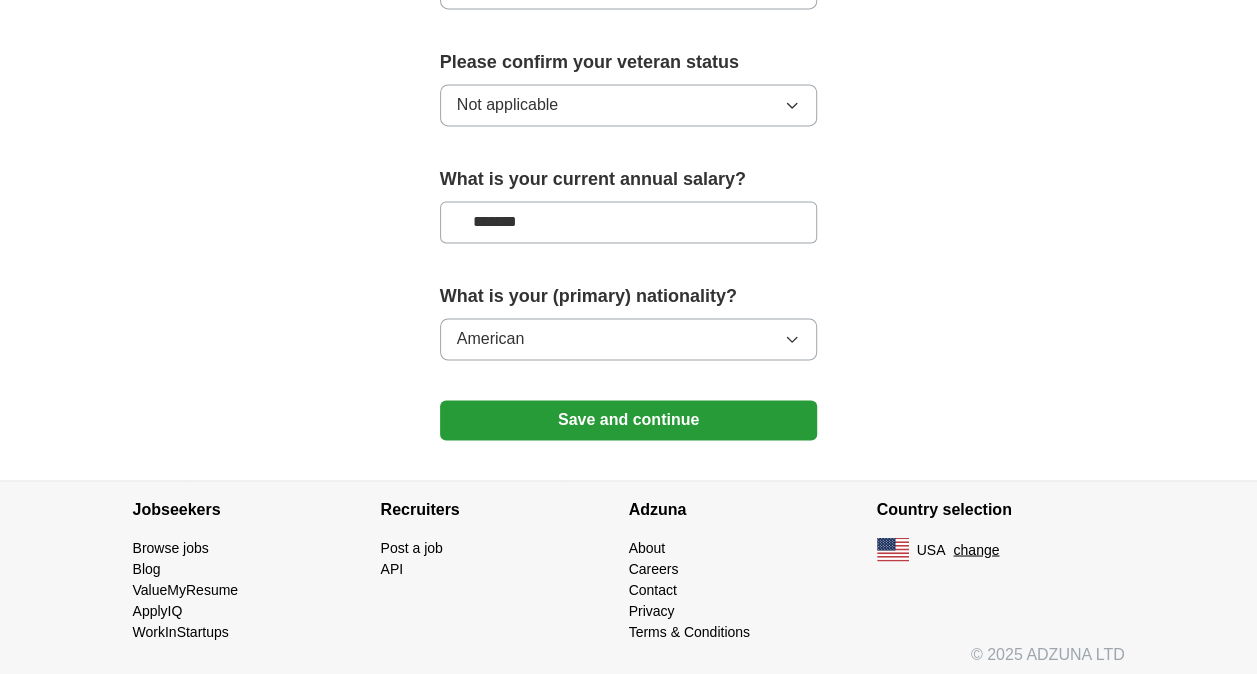 click on "Save and continue" at bounding box center [629, 420] 